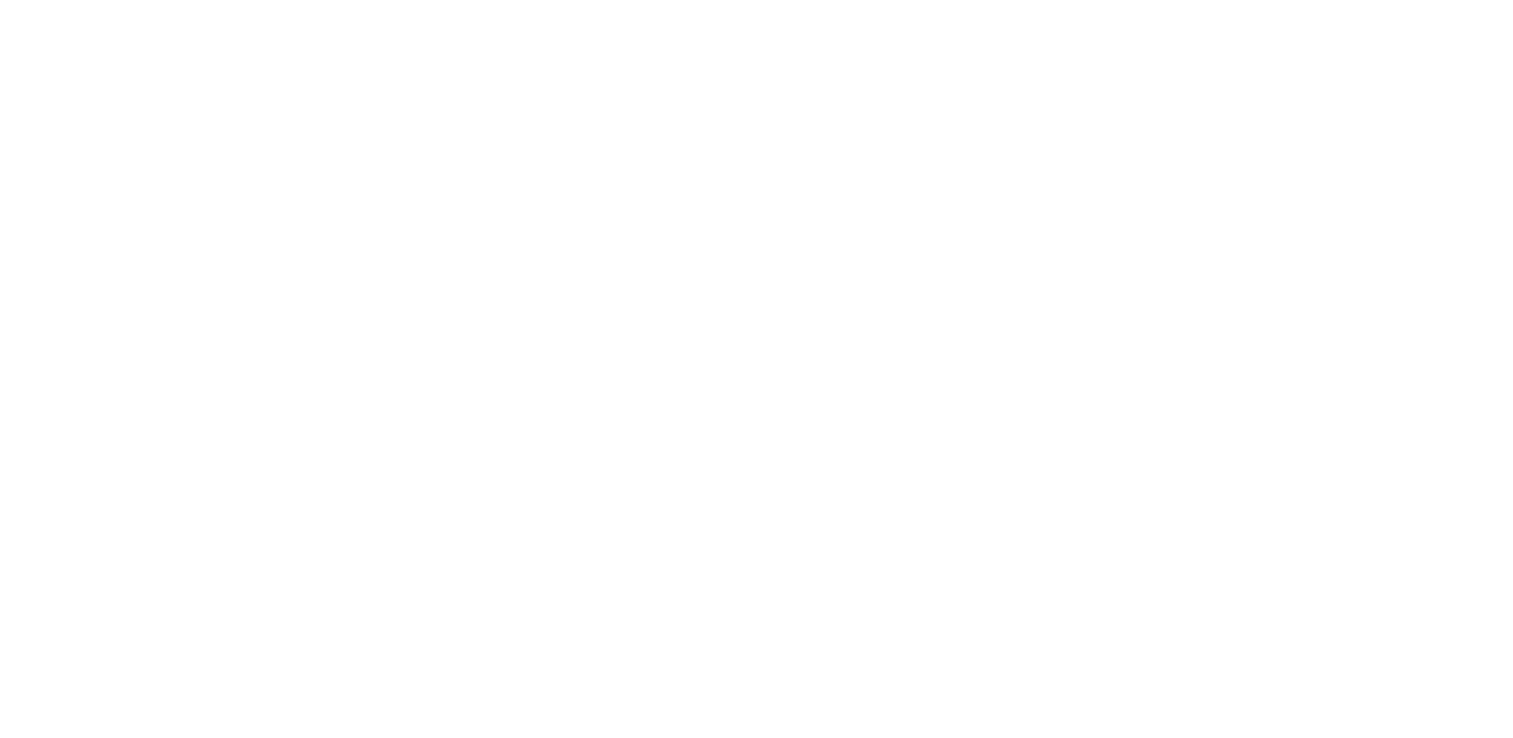 scroll, scrollTop: 0, scrollLeft: 0, axis: both 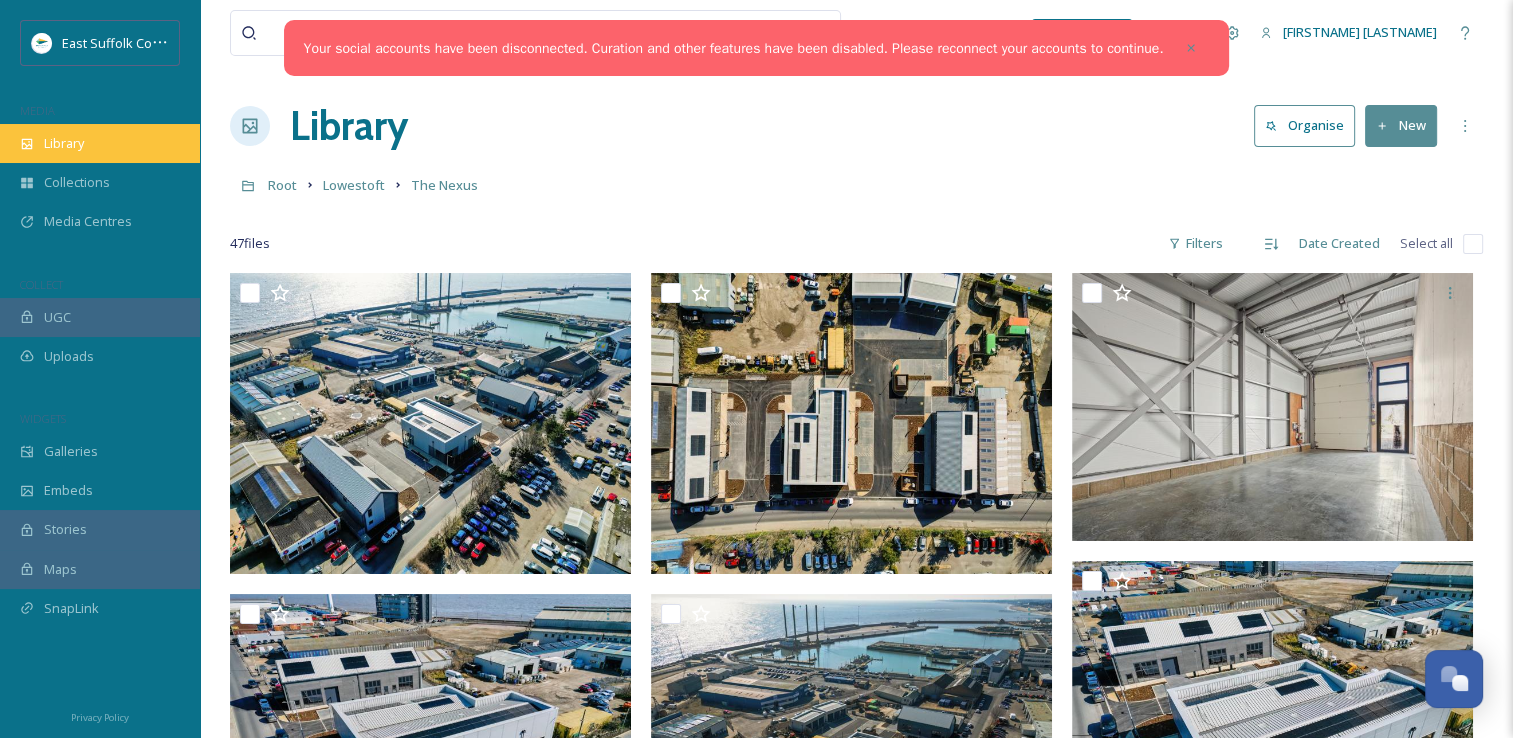 click on "Library" at bounding box center [64, 143] 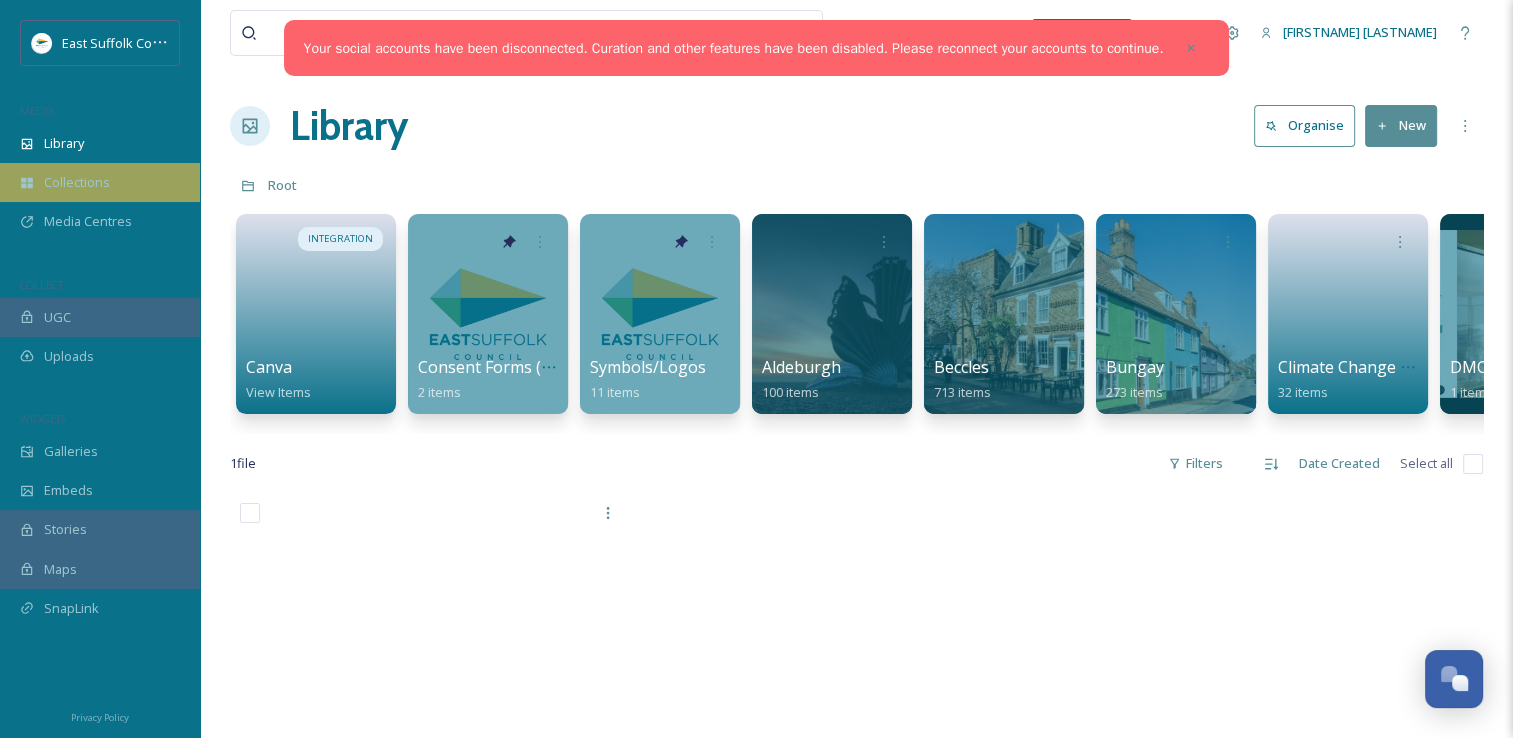 click on "Collections" at bounding box center (77, 182) 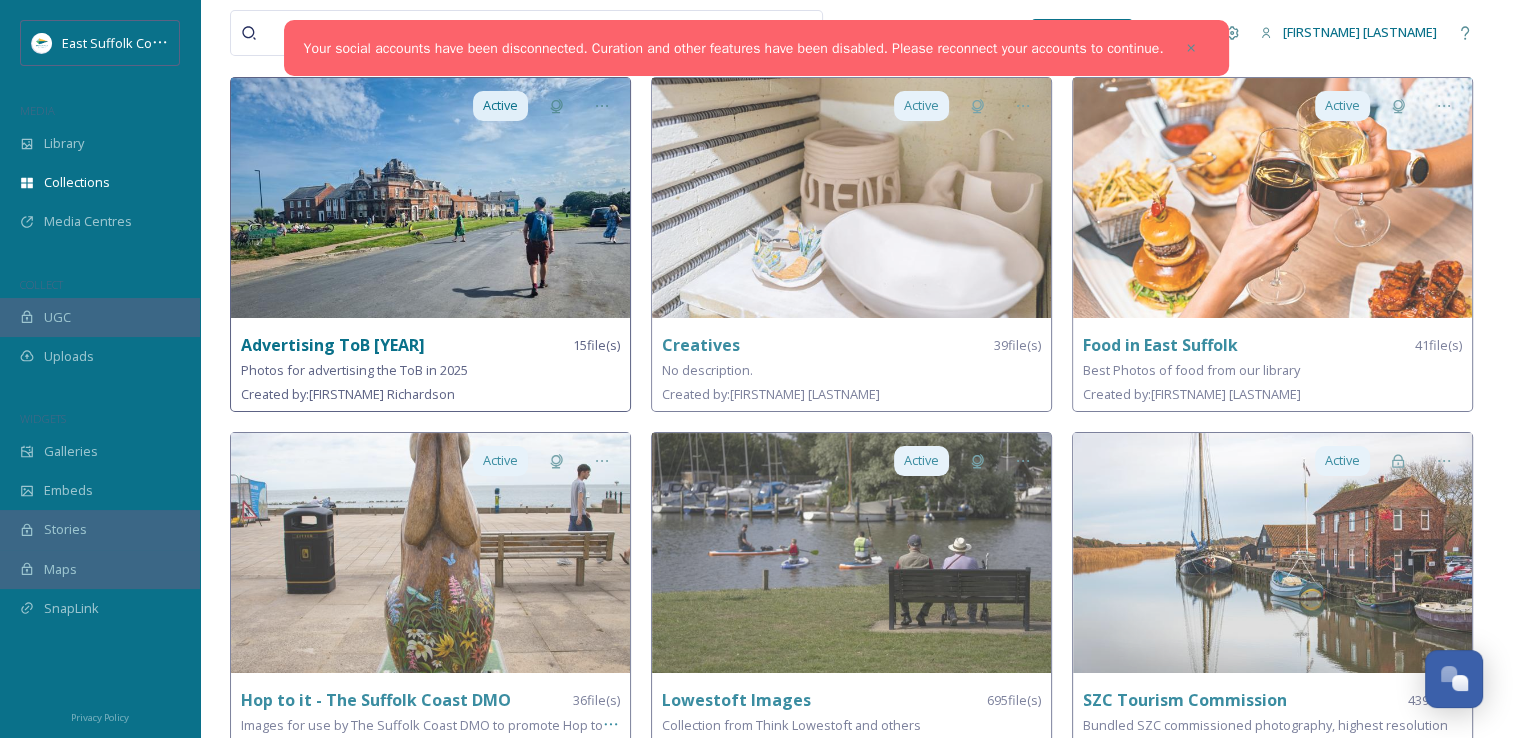 scroll, scrollTop: 176, scrollLeft: 0, axis: vertical 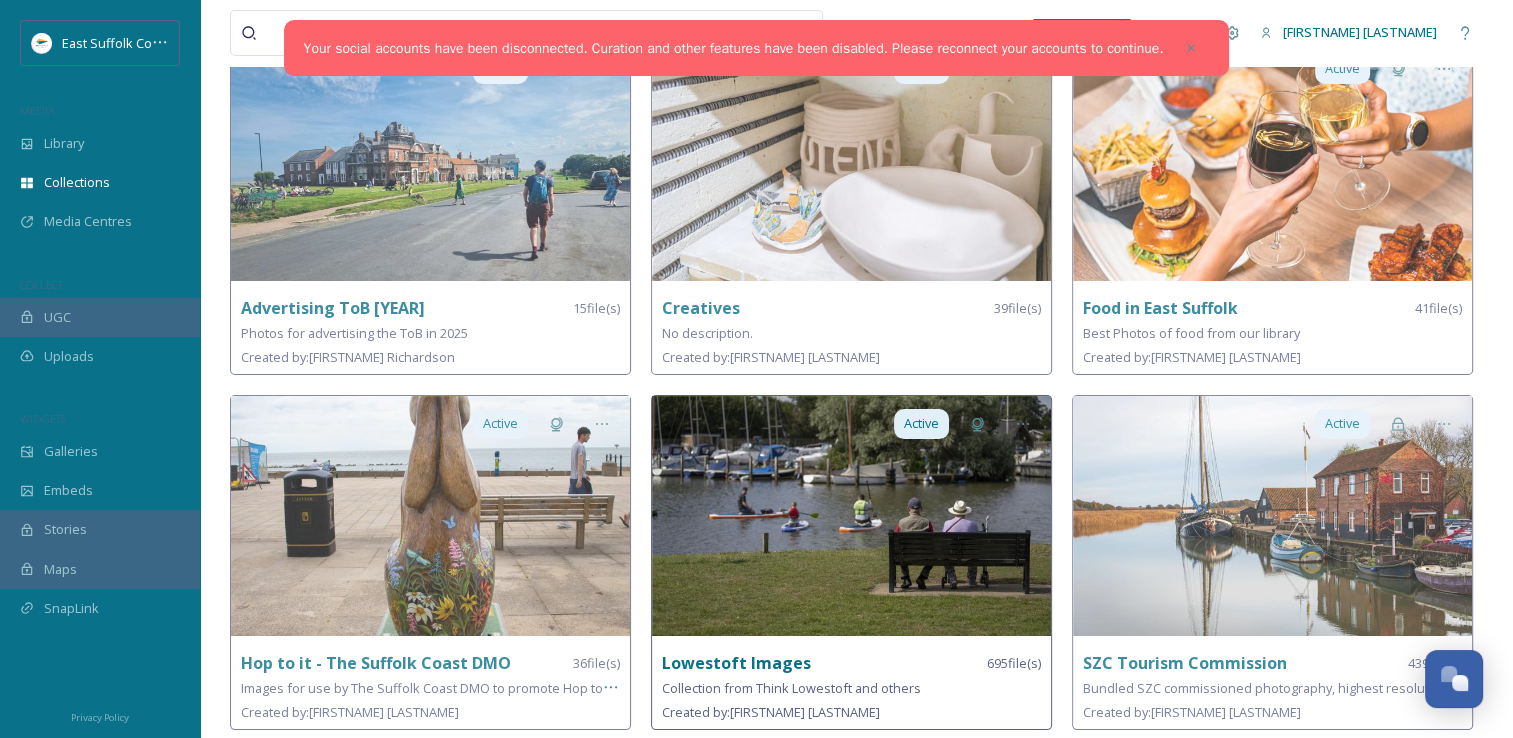 click at bounding box center [851, 516] 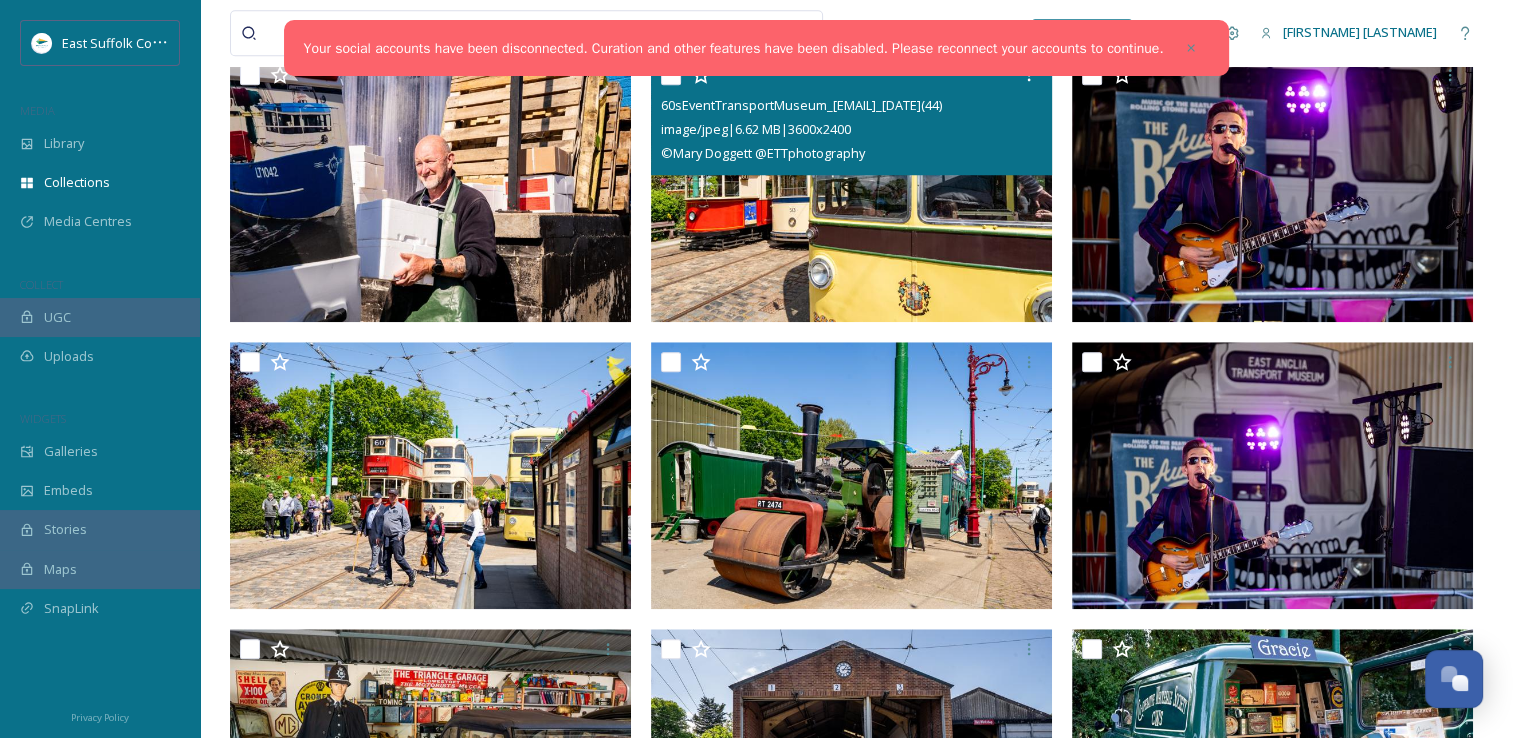 scroll, scrollTop: 1700, scrollLeft: 0, axis: vertical 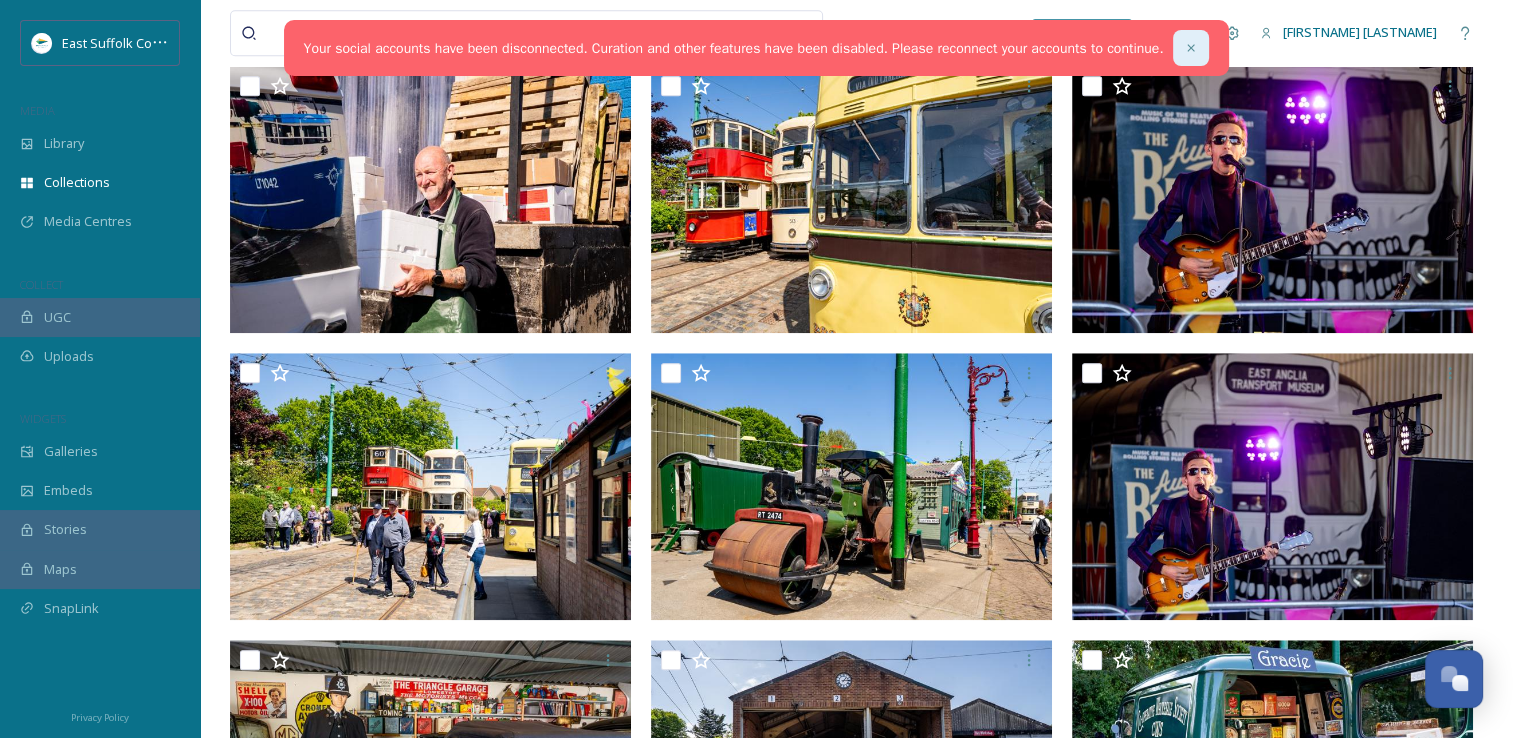 click 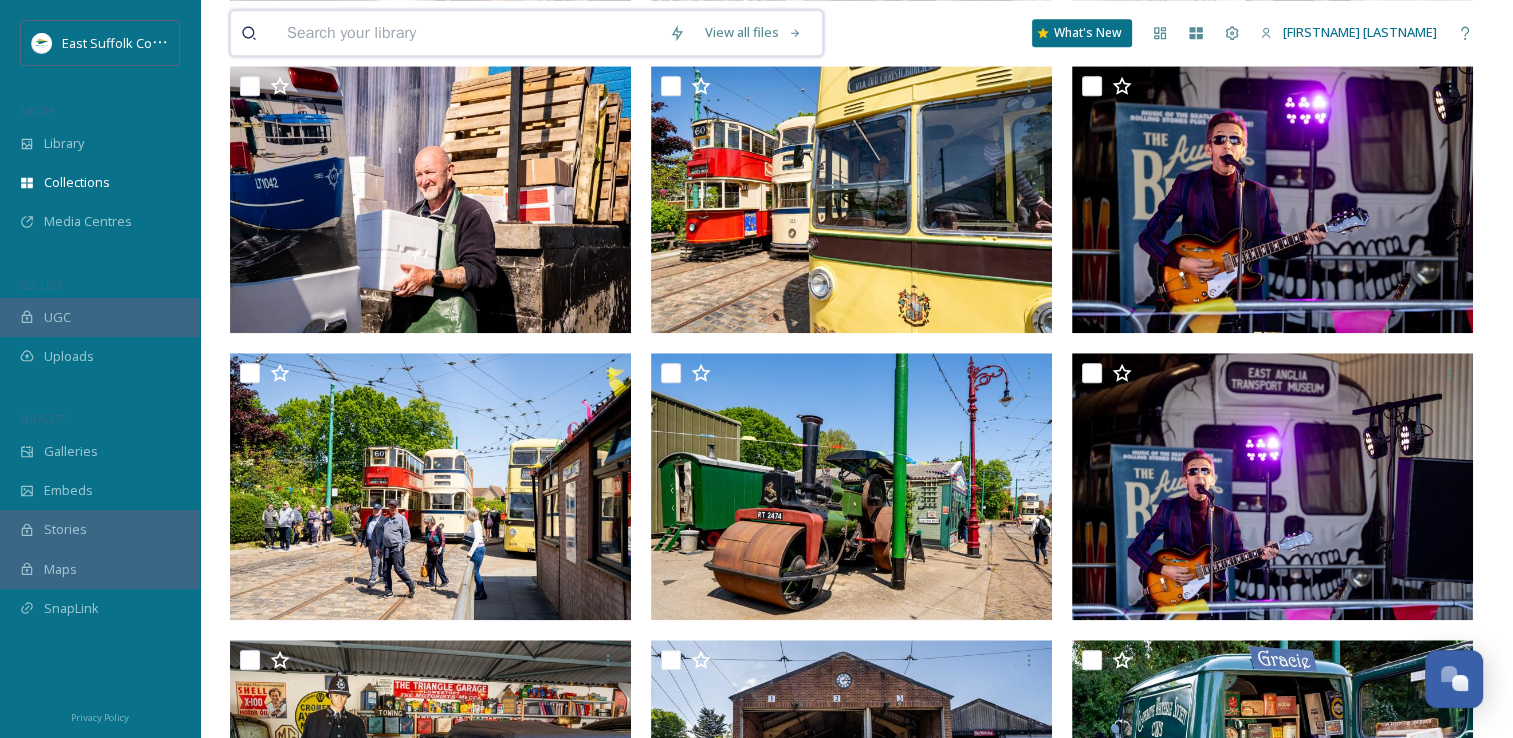 click at bounding box center (468, 33) 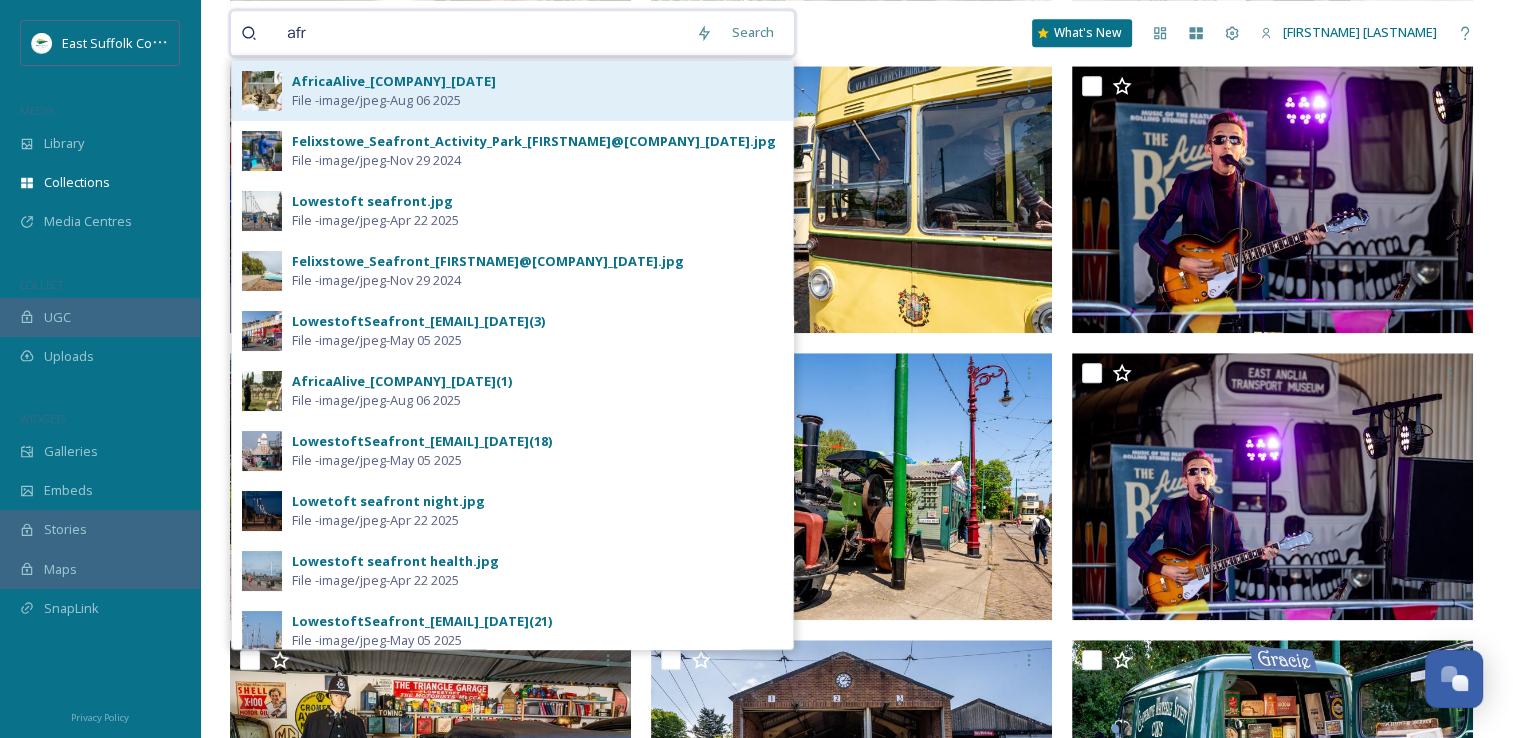 type on "afr" 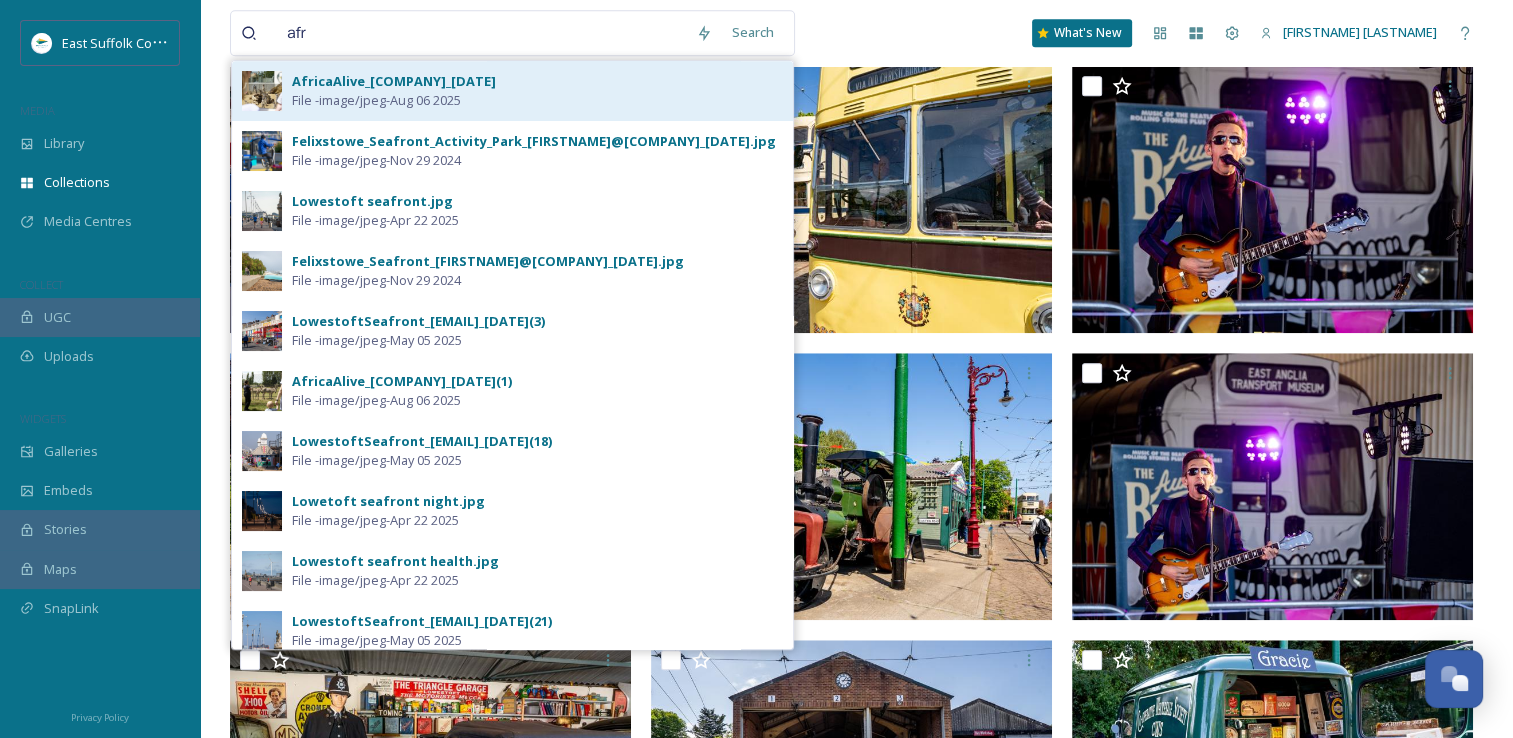 click on "AfricaAlive_[COMPANY]_[DATE]" at bounding box center [394, 81] 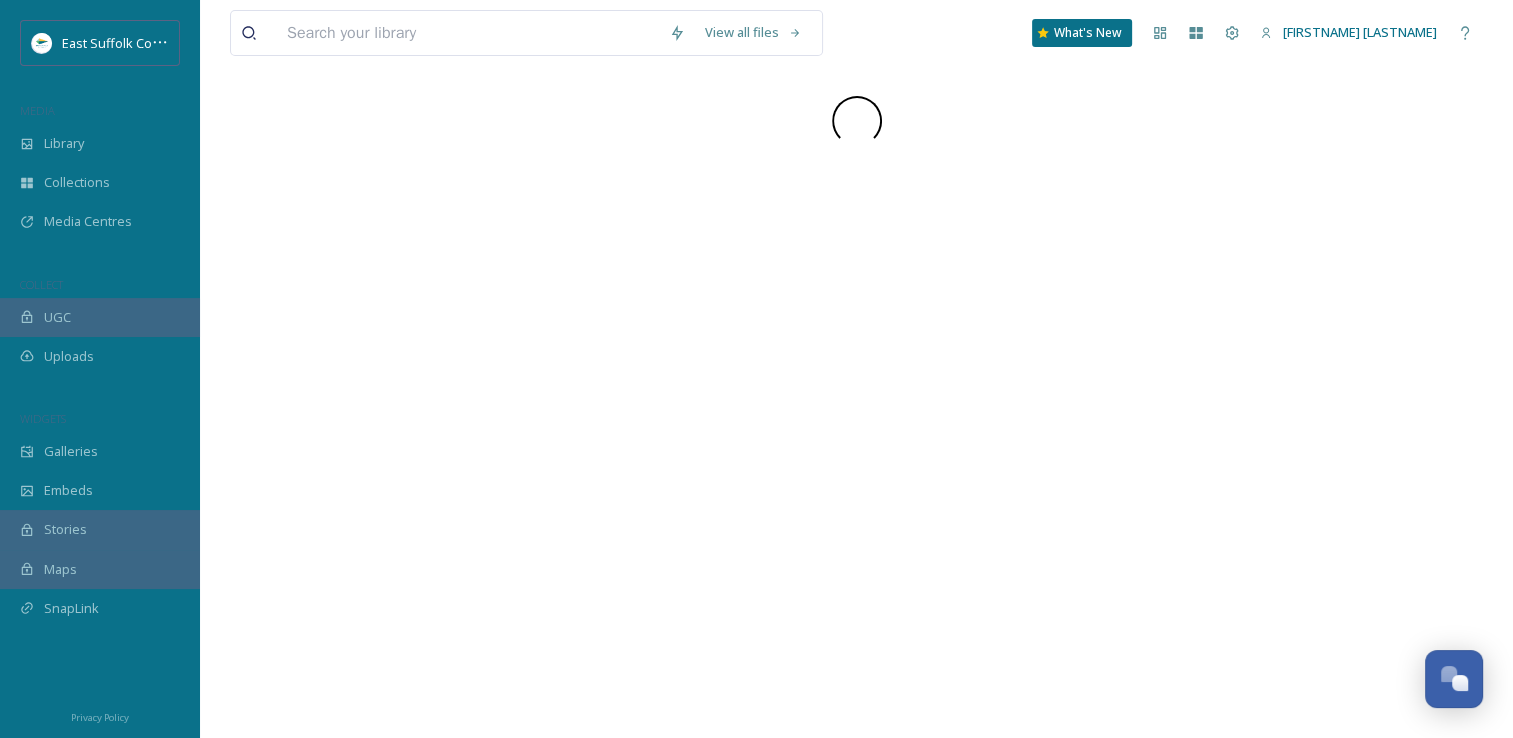 scroll, scrollTop: 0, scrollLeft: 0, axis: both 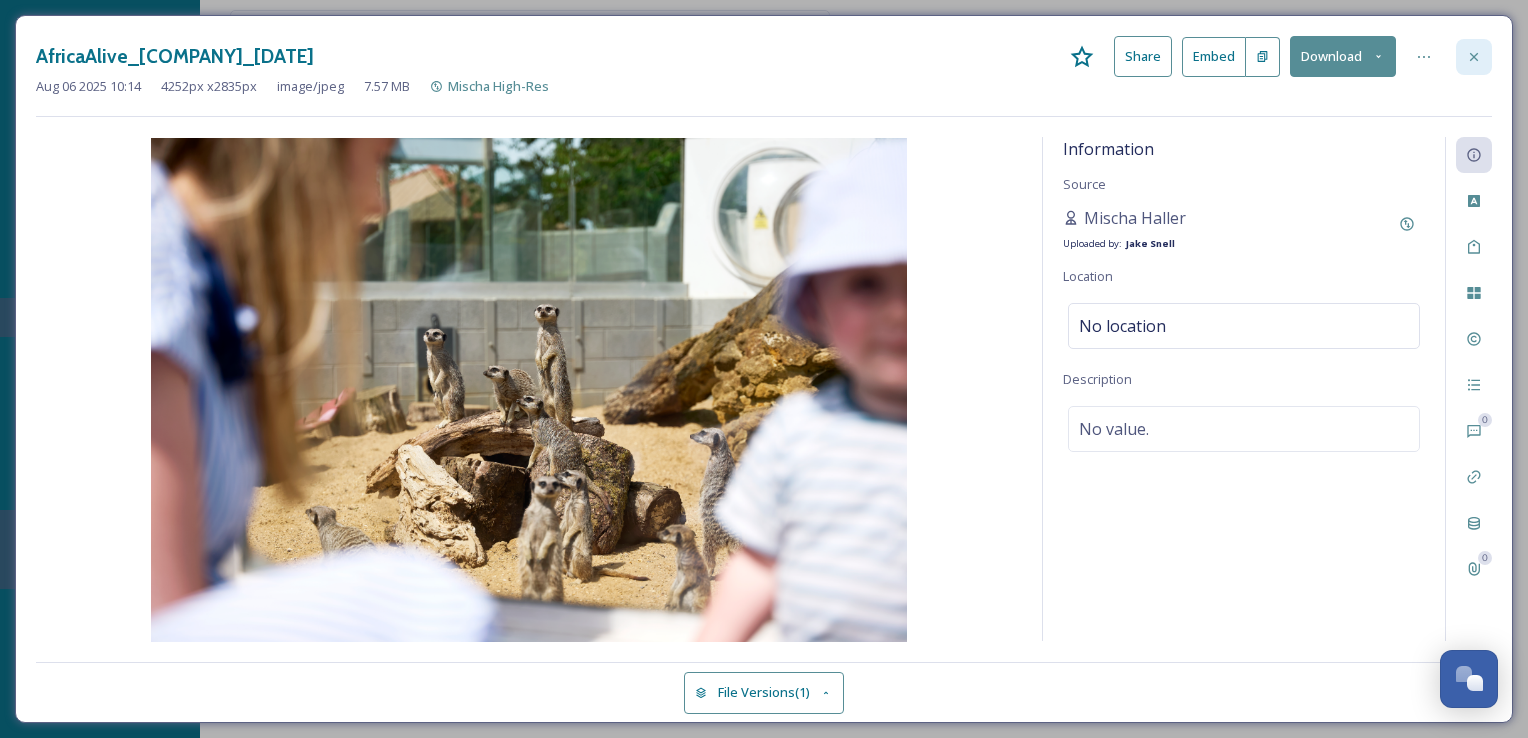click 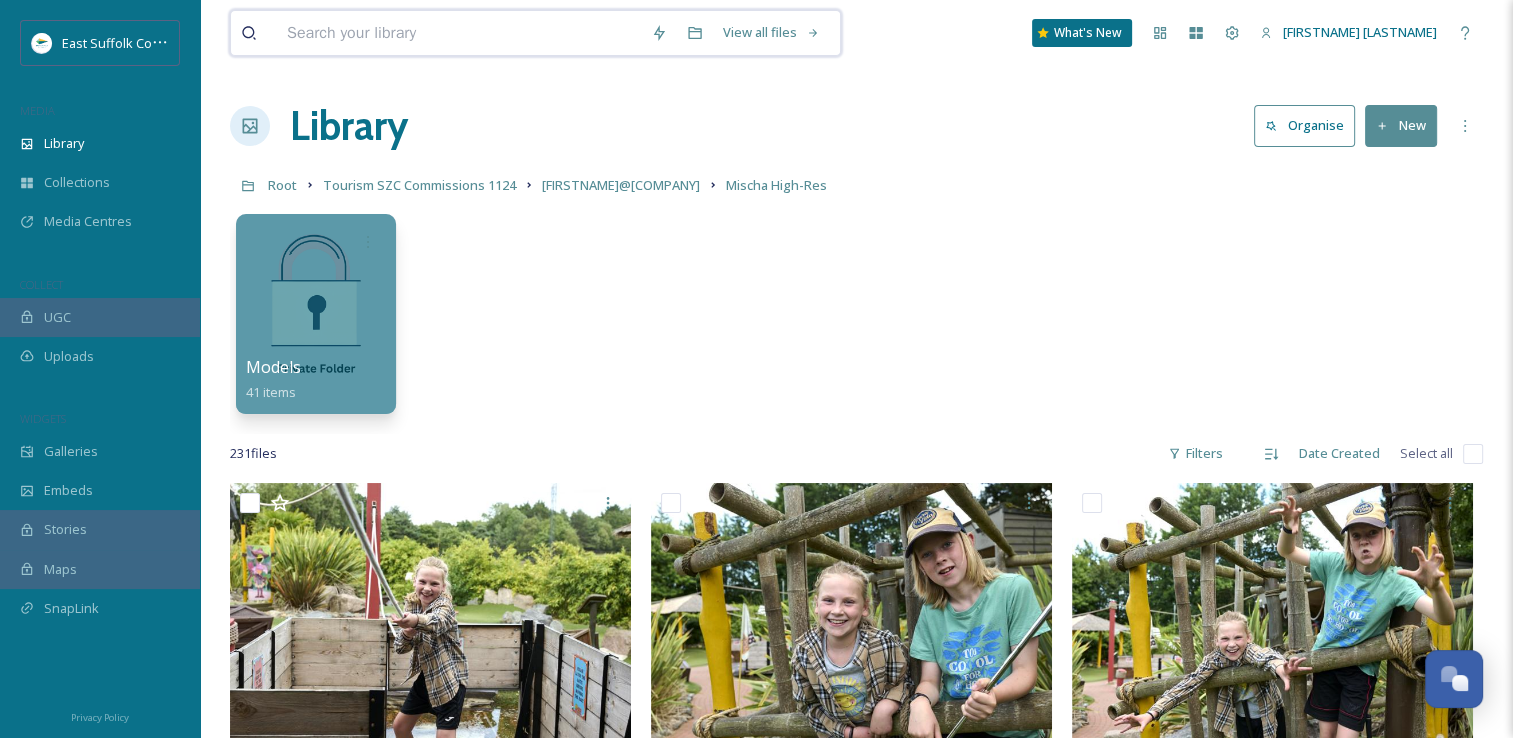 click at bounding box center [459, 33] 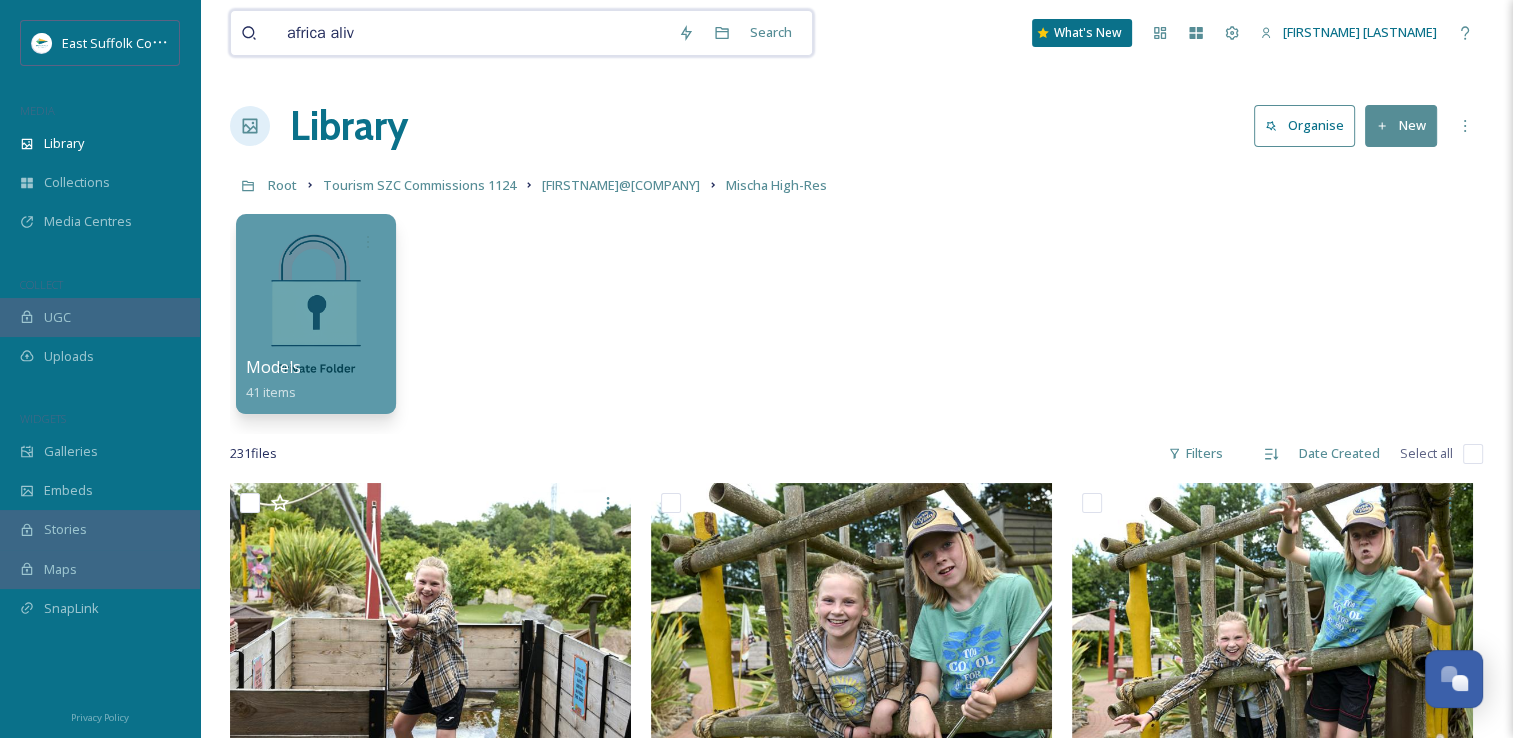 type on "africa alive" 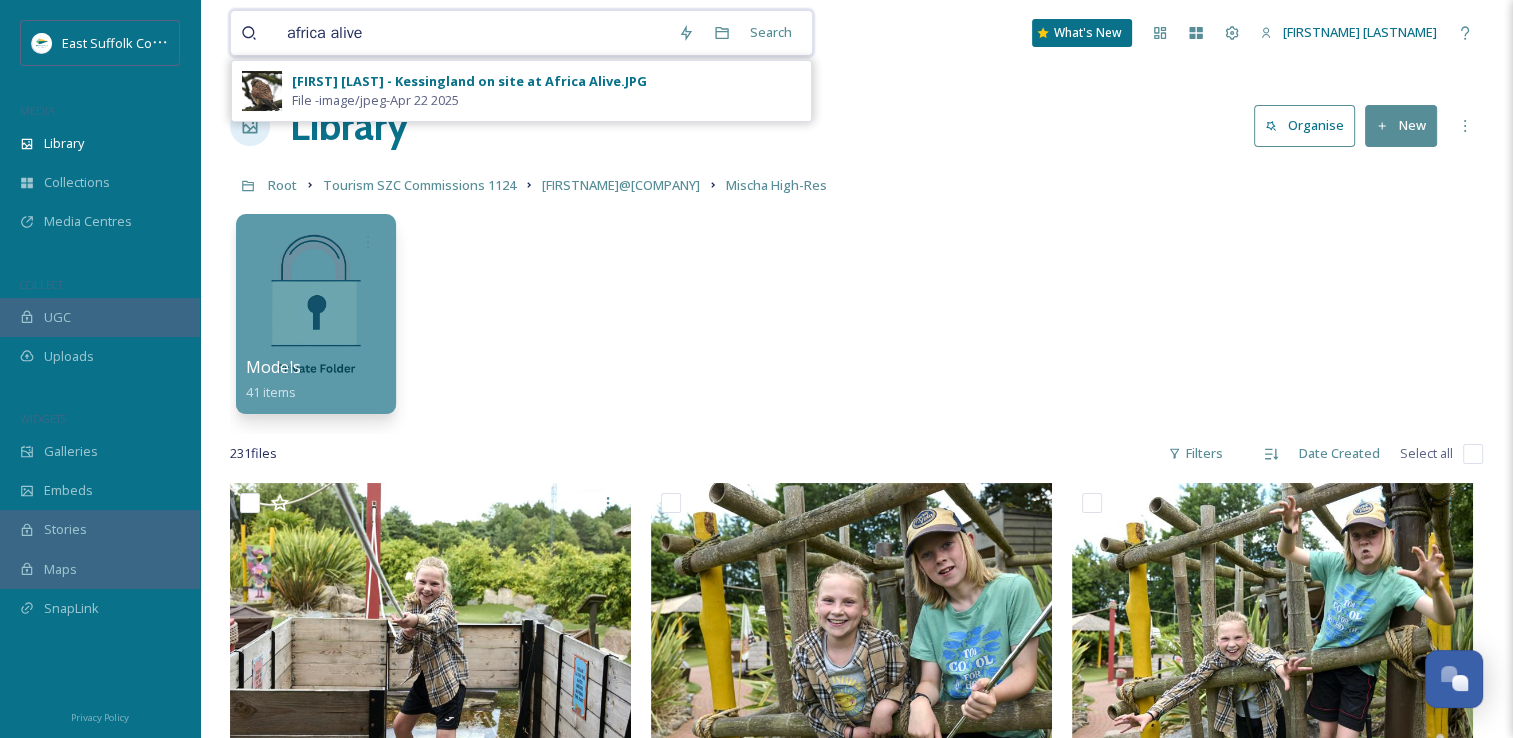 type 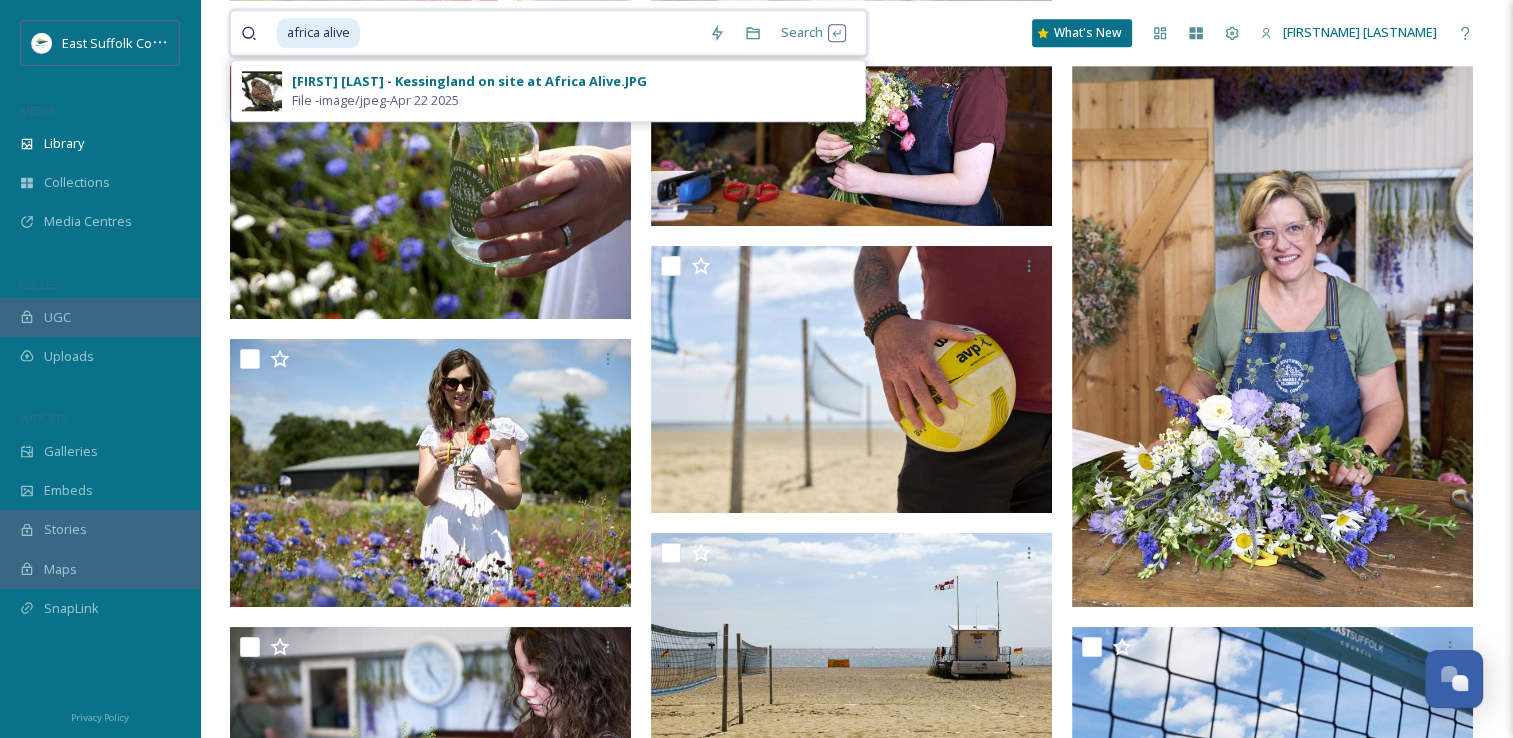 scroll, scrollTop: 10400, scrollLeft: 0, axis: vertical 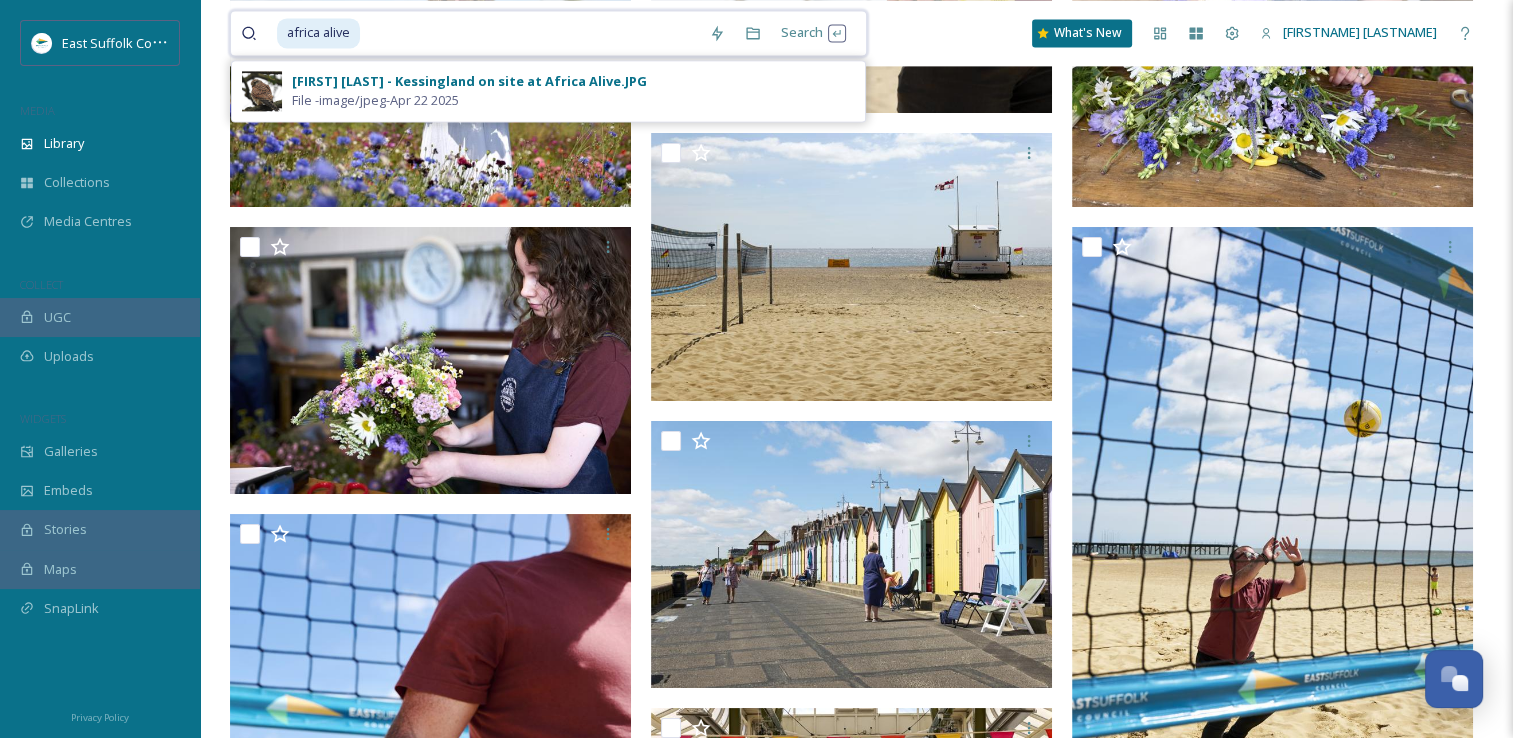click at bounding box center (530, 33) 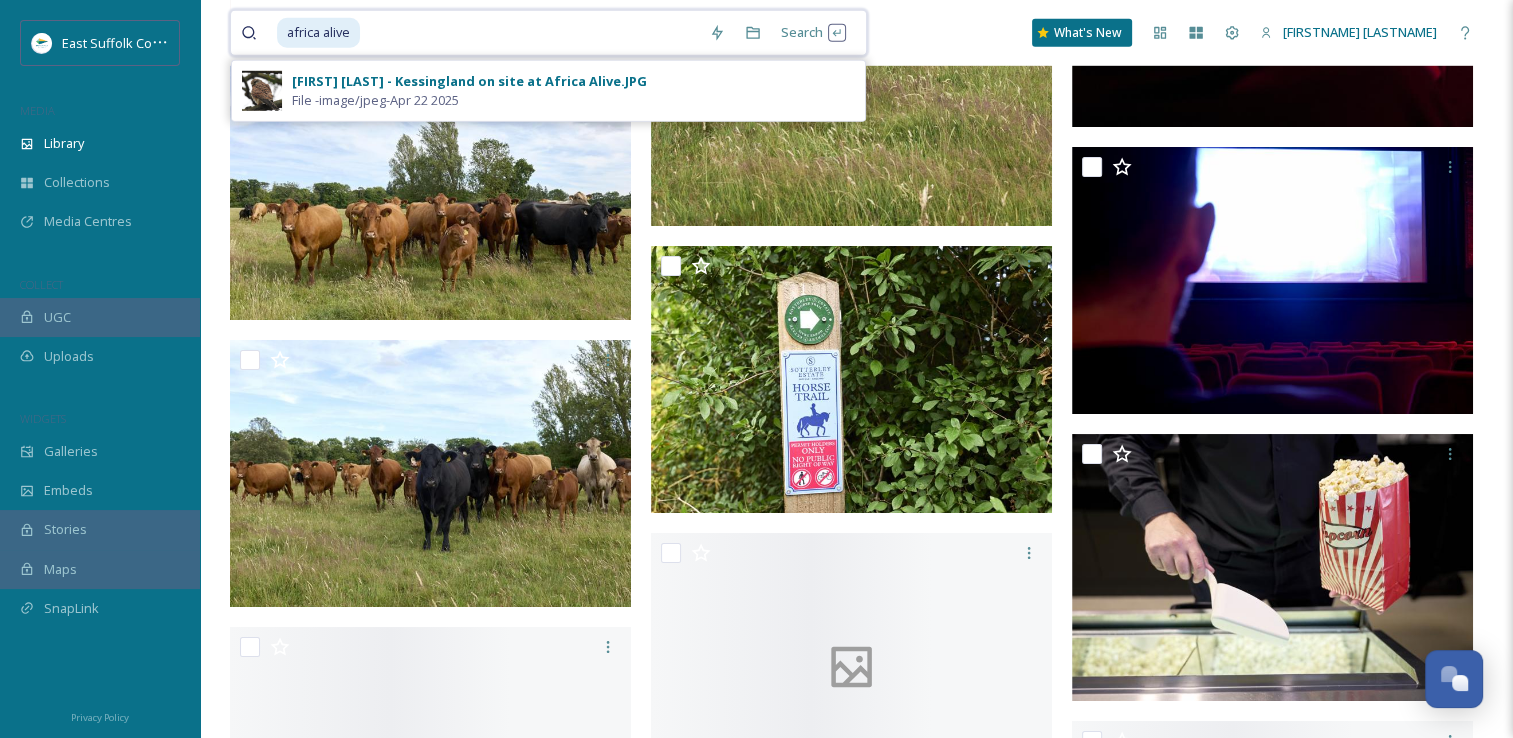 scroll, scrollTop: 13600, scrollLeft: 0, axis: vertical 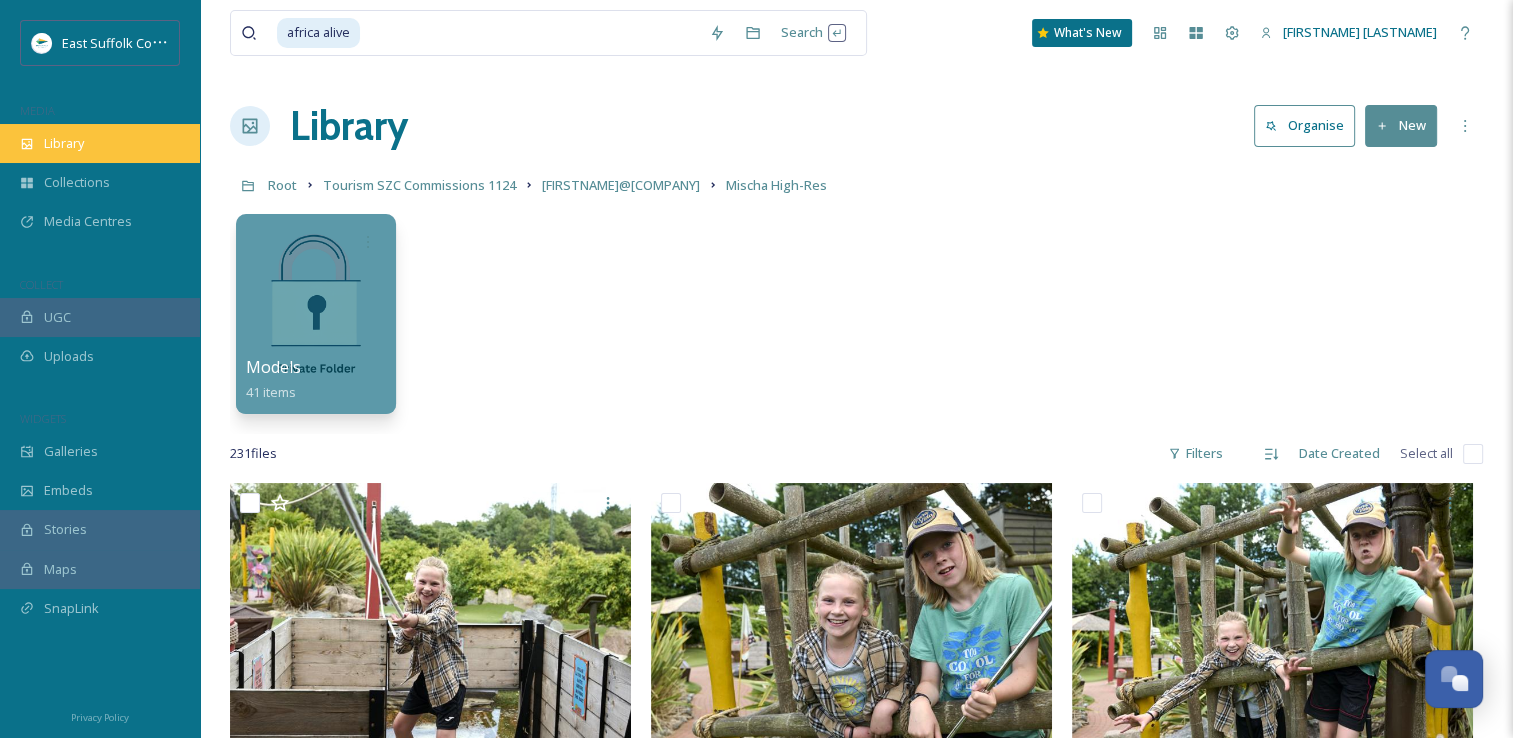 click on "Library" at bounding box center [64, 143] 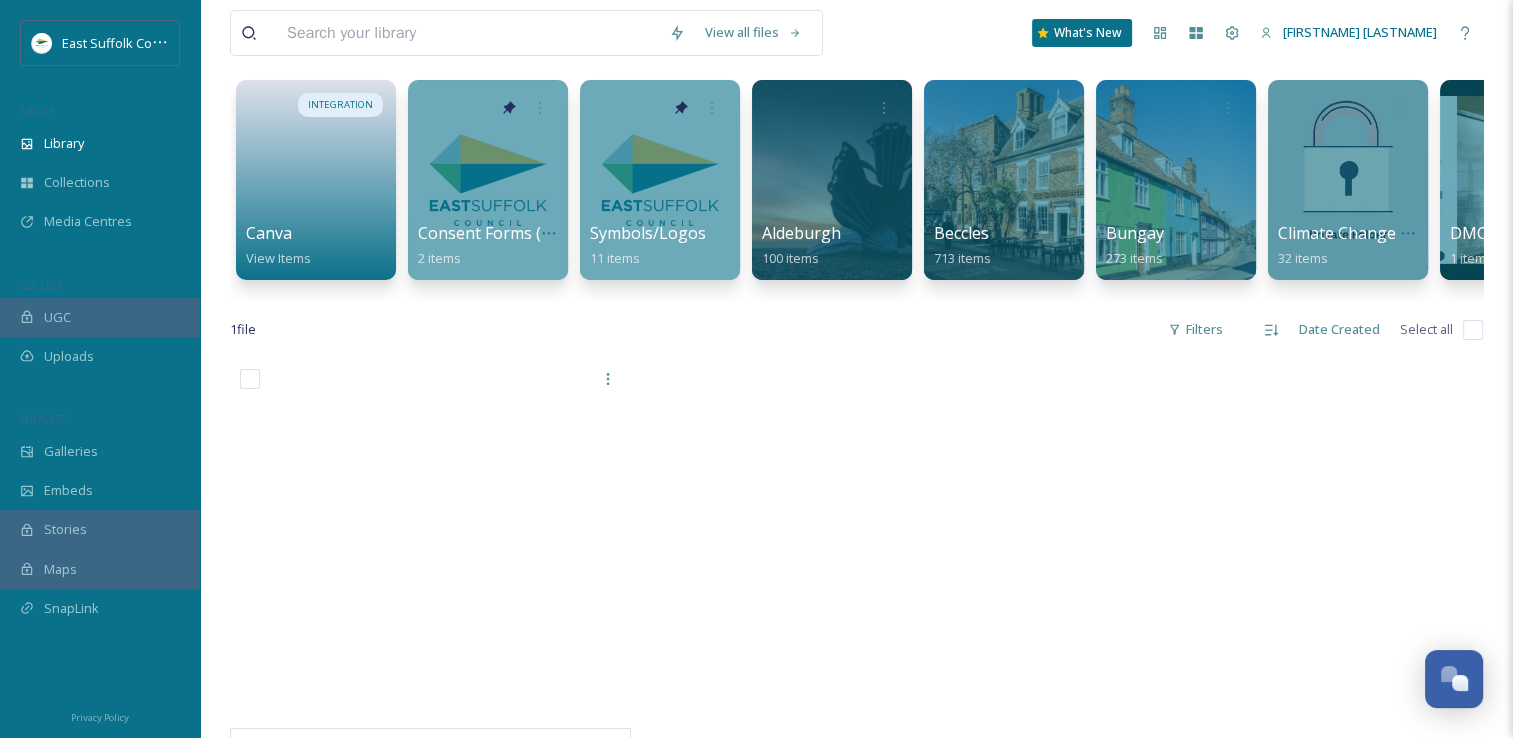 scroll, scrollTop: 0, scrollLeft: 0, axis: both 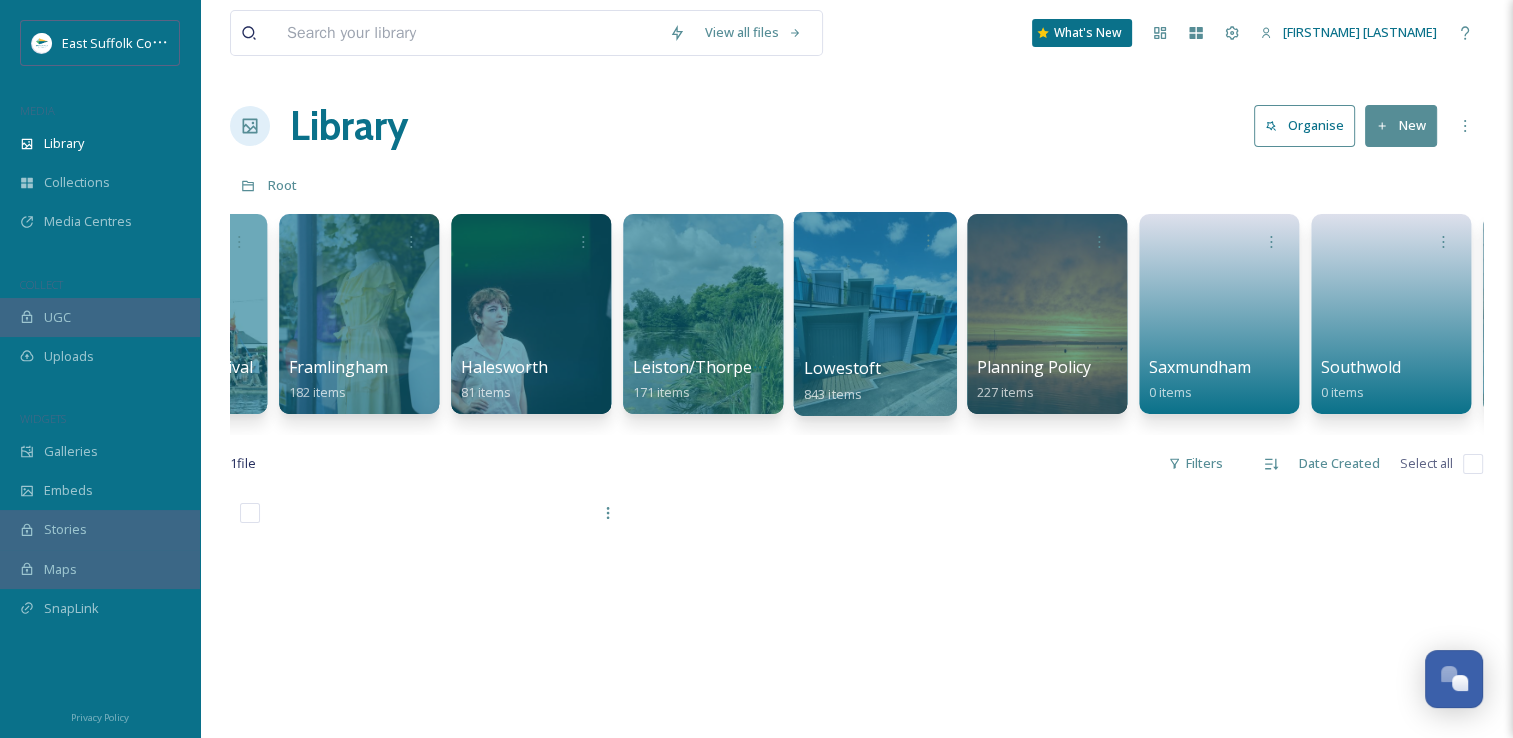 click on "843   items" at bounding box center (833, 393) 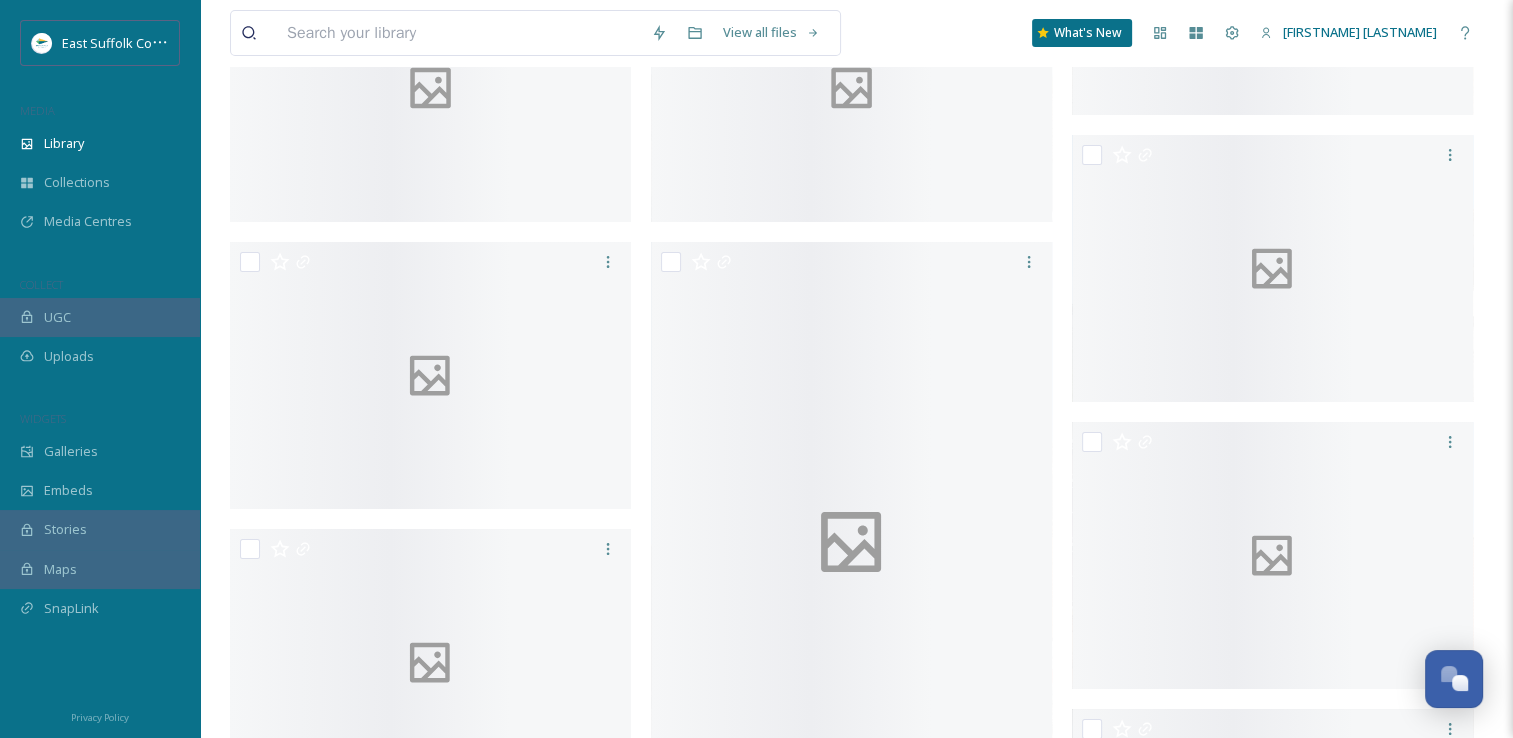scroll, scrollTop: 6900, scrollLeft: 0, axis: vertical 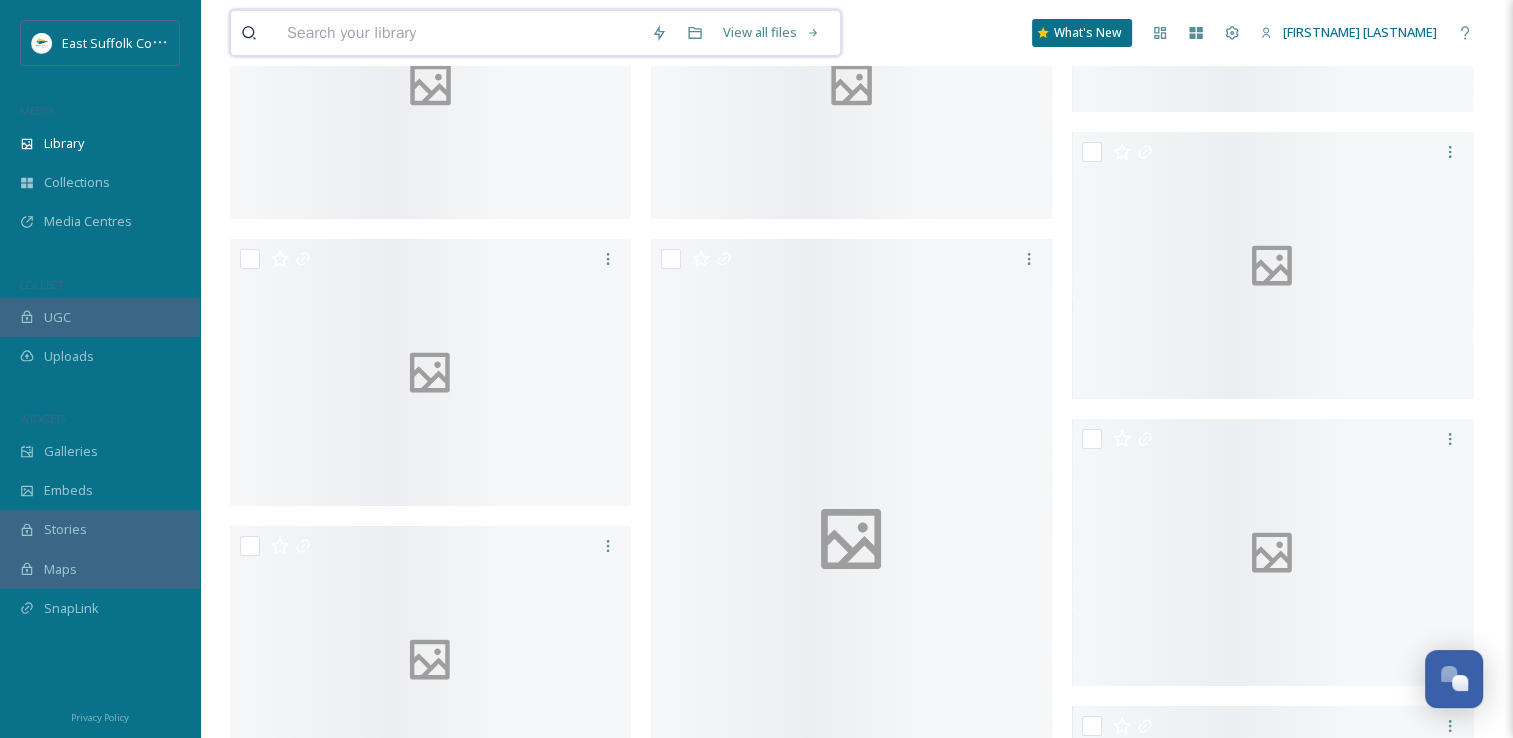 click at bounding box center (459, 33) 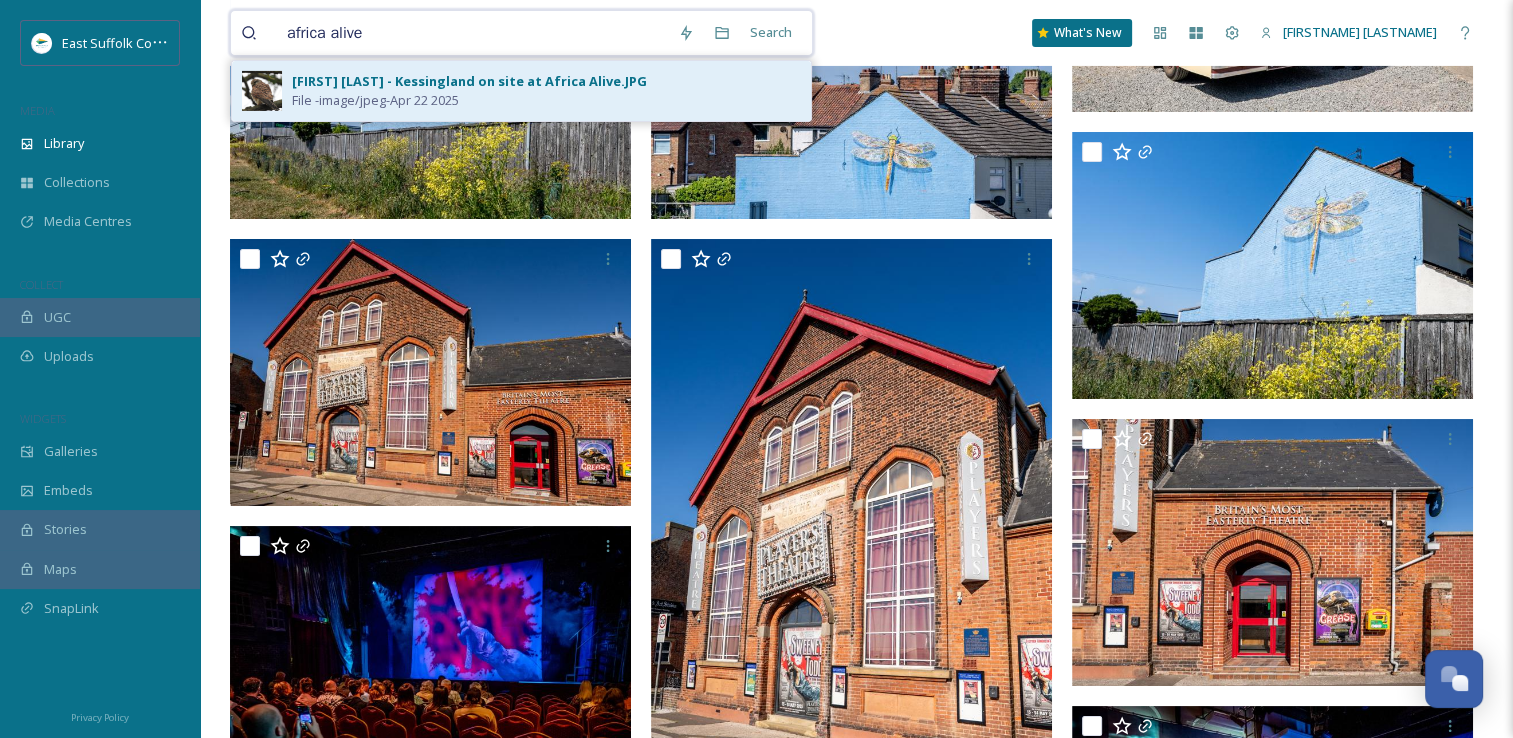 type on "africa alive" 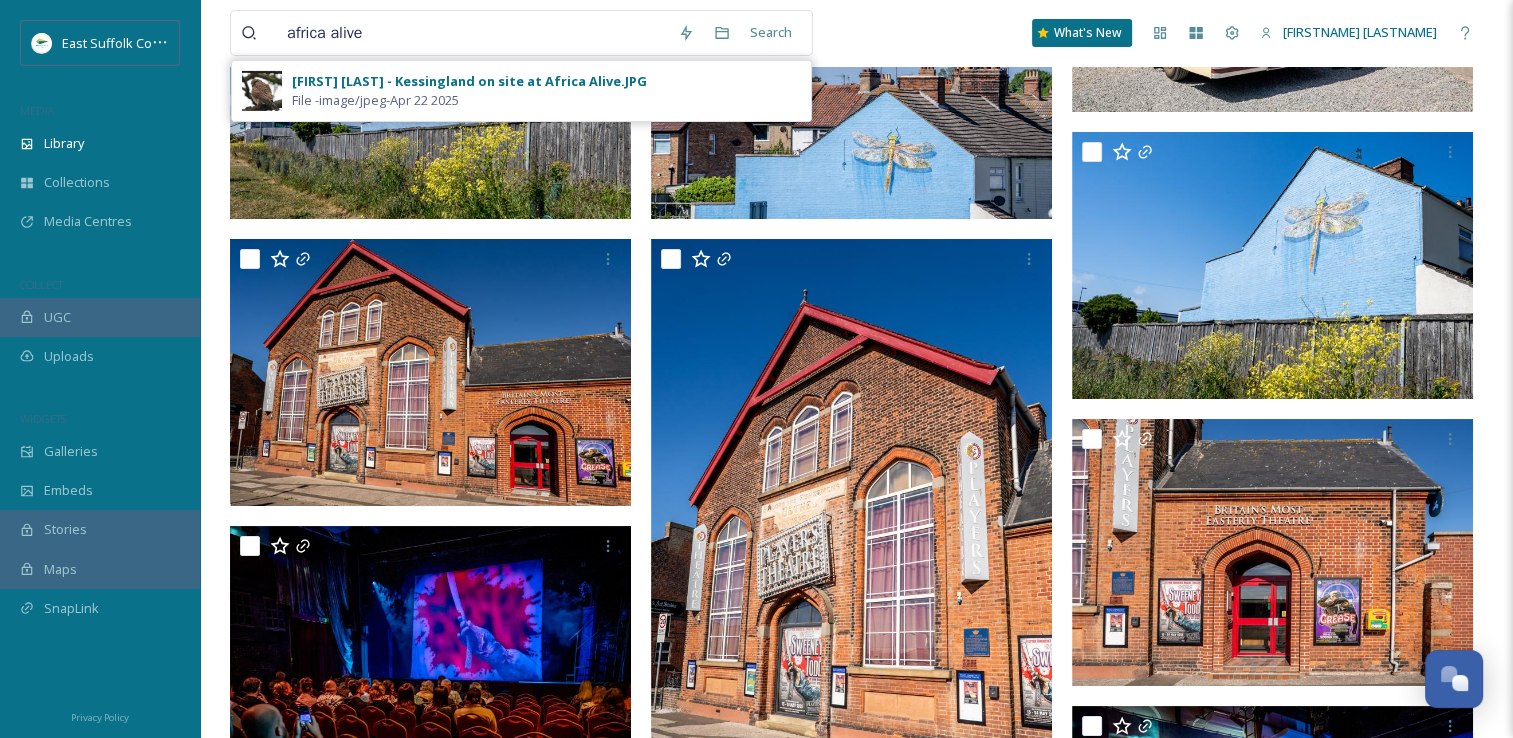 click on "[FIRST] [LAST] - Kessingland on site at Africa Alive.JPG File - image/jpeg - [MONTH] [DAY] [YEAR]" at bounding box center [546, 91] 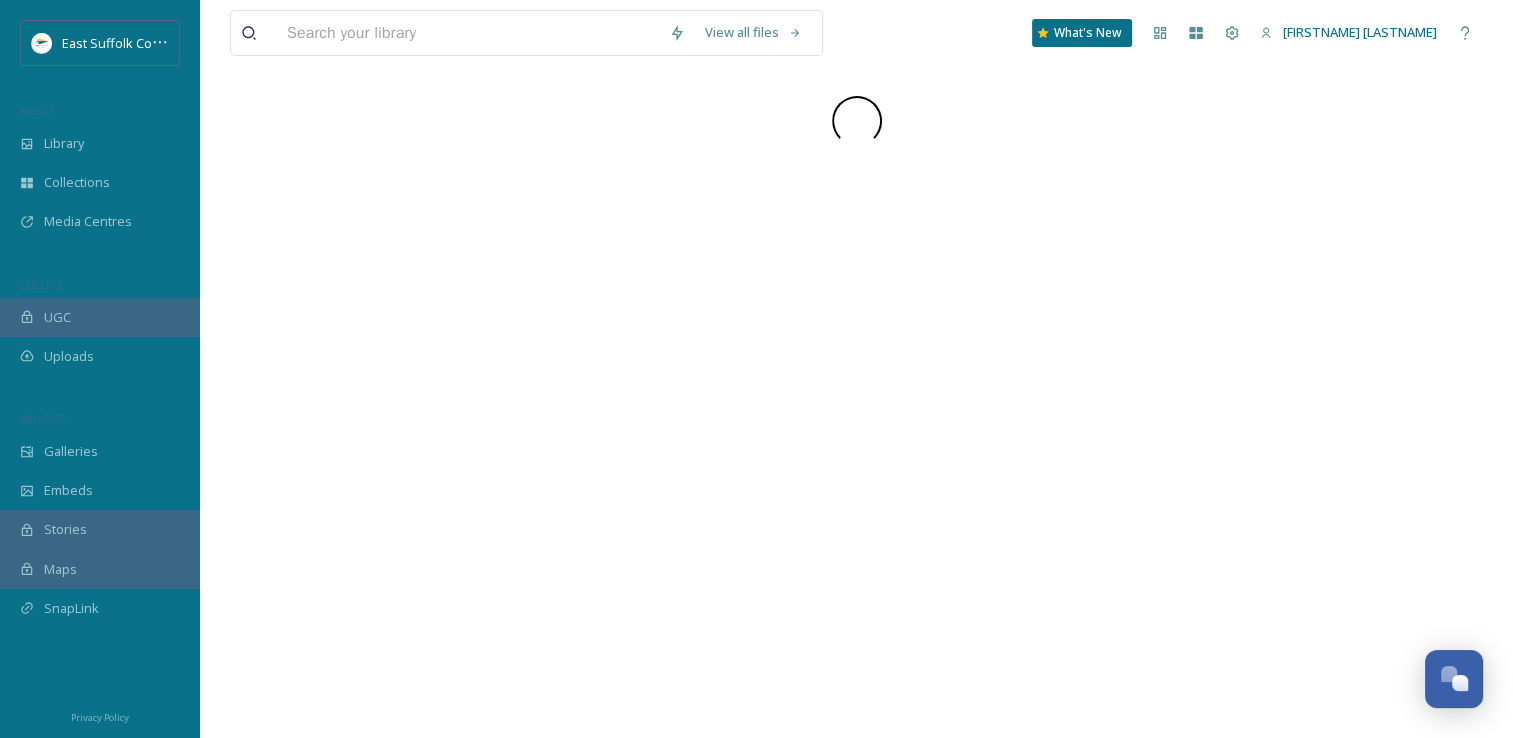 scroll, scrollTop: 0, scrollLeft: 0, axis: both 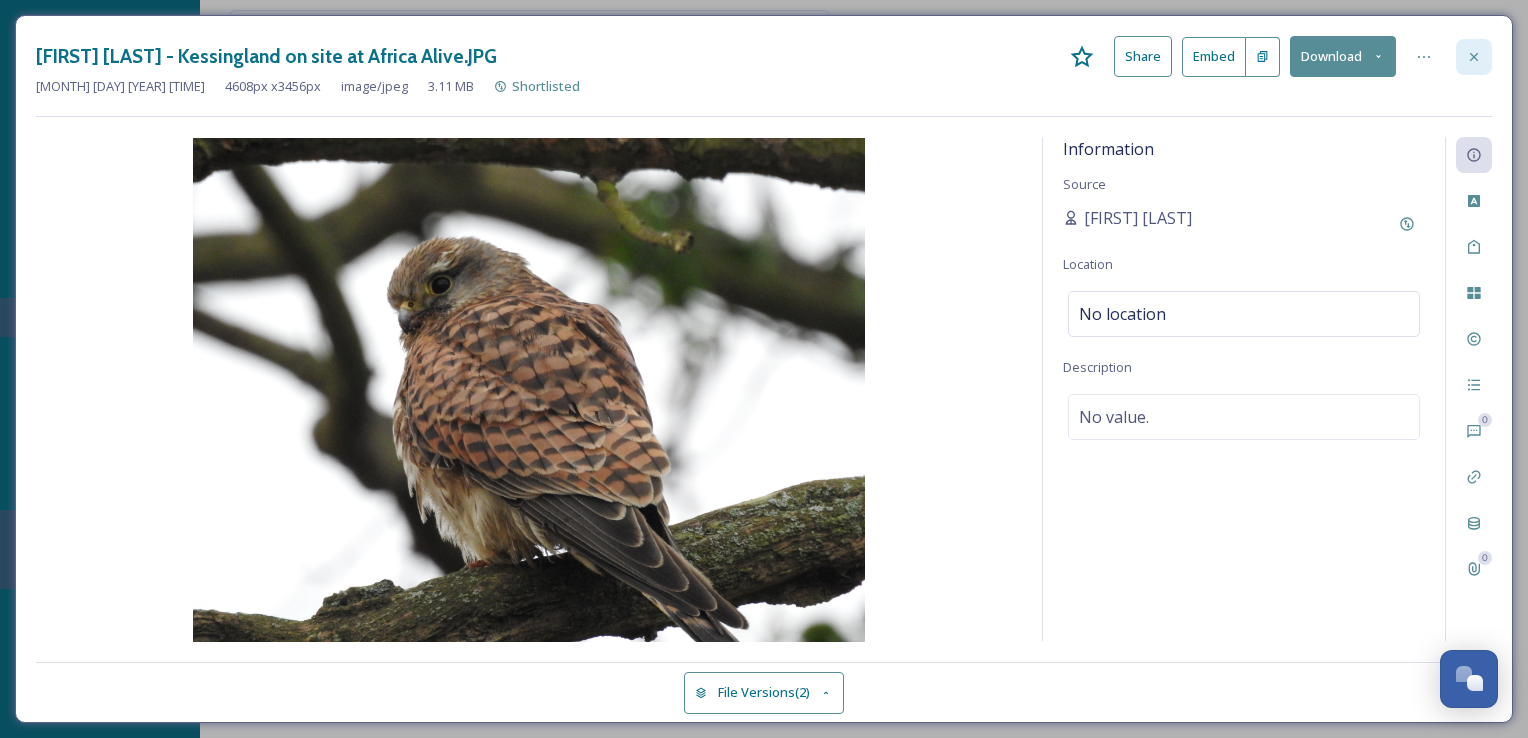 click at bounding box center (1474, 57) 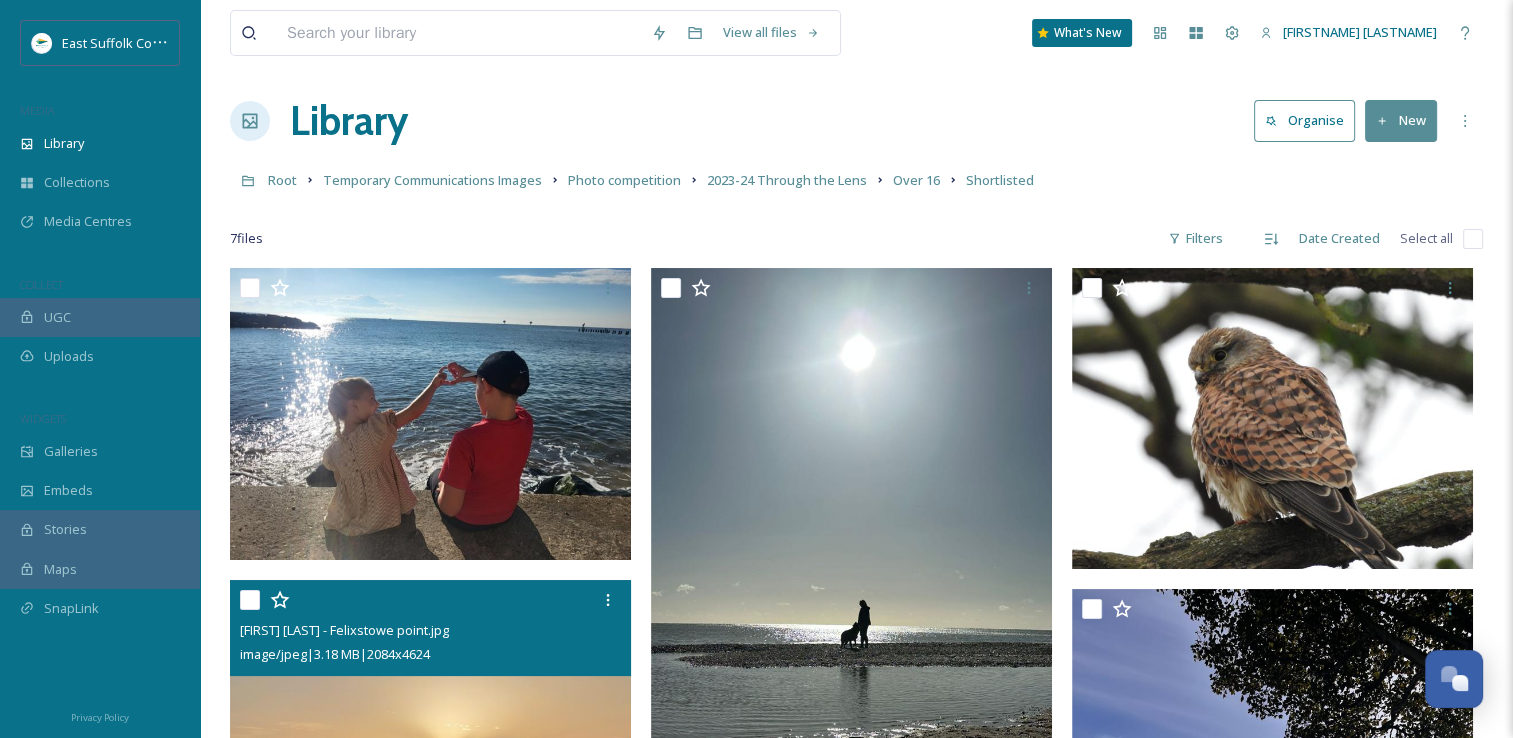 scroll, scrollTop: 0, scrollLeft: 0, axis: both 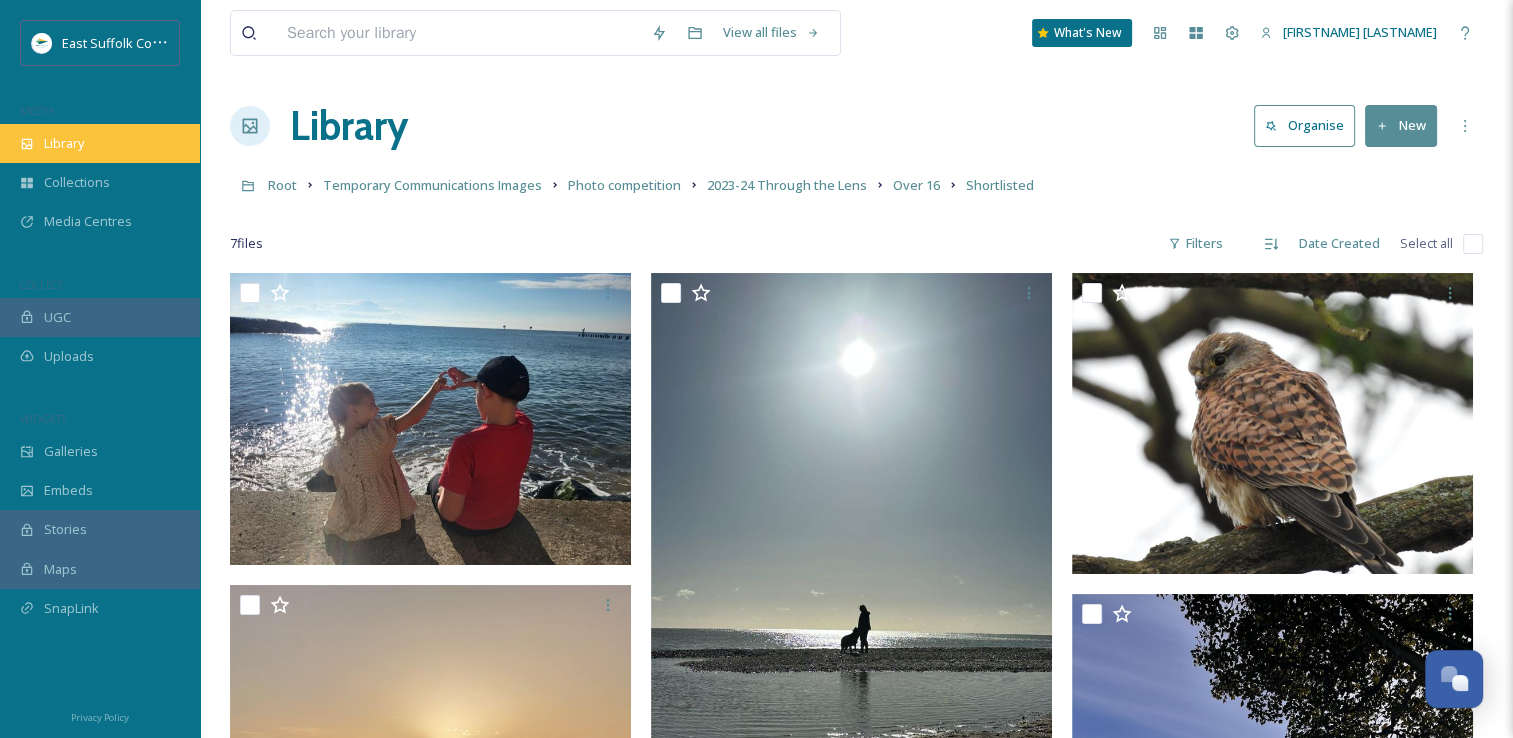 click on "Library" at bounding box center [64, 143] 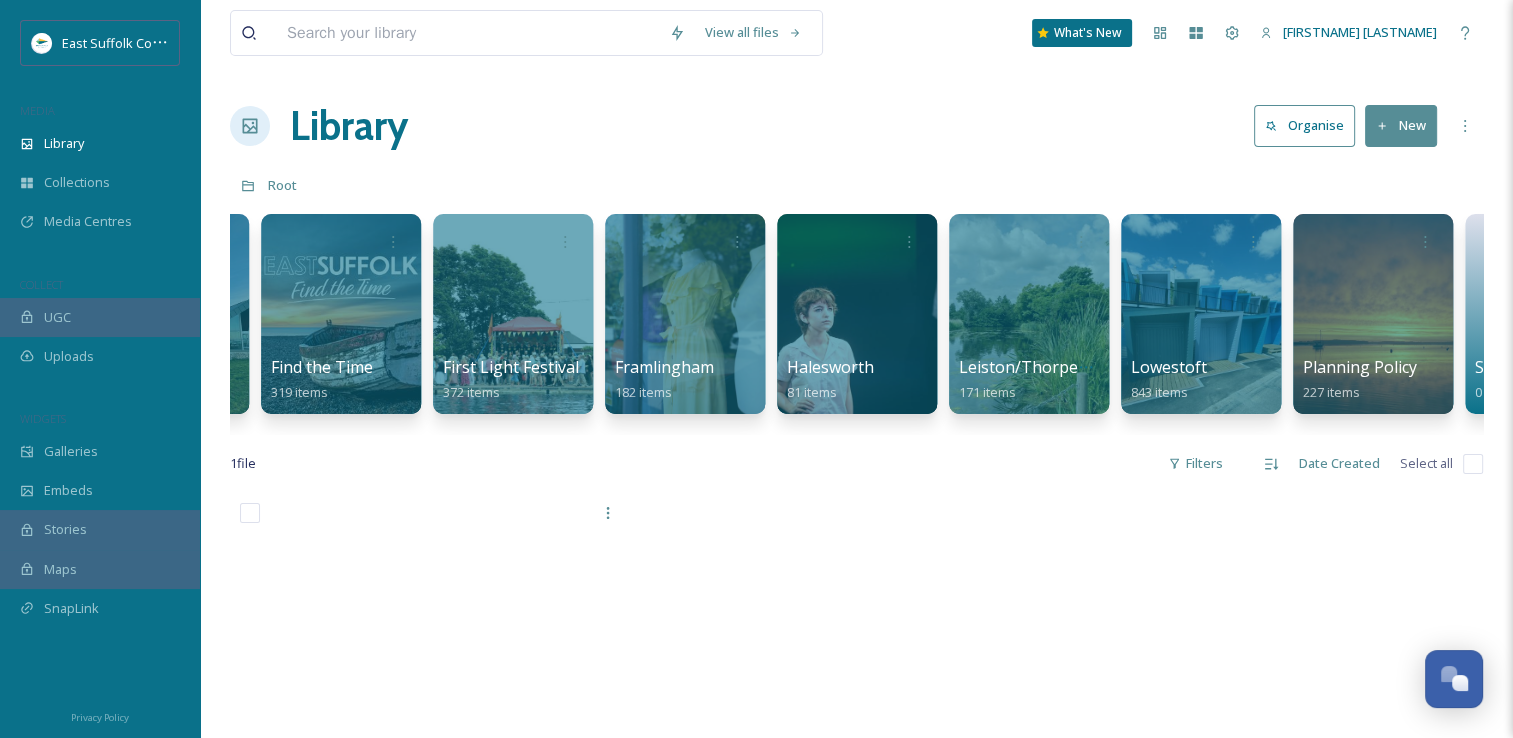 scroll, scrollTop: 0, scrollLeft: 1870, axis: horizontal 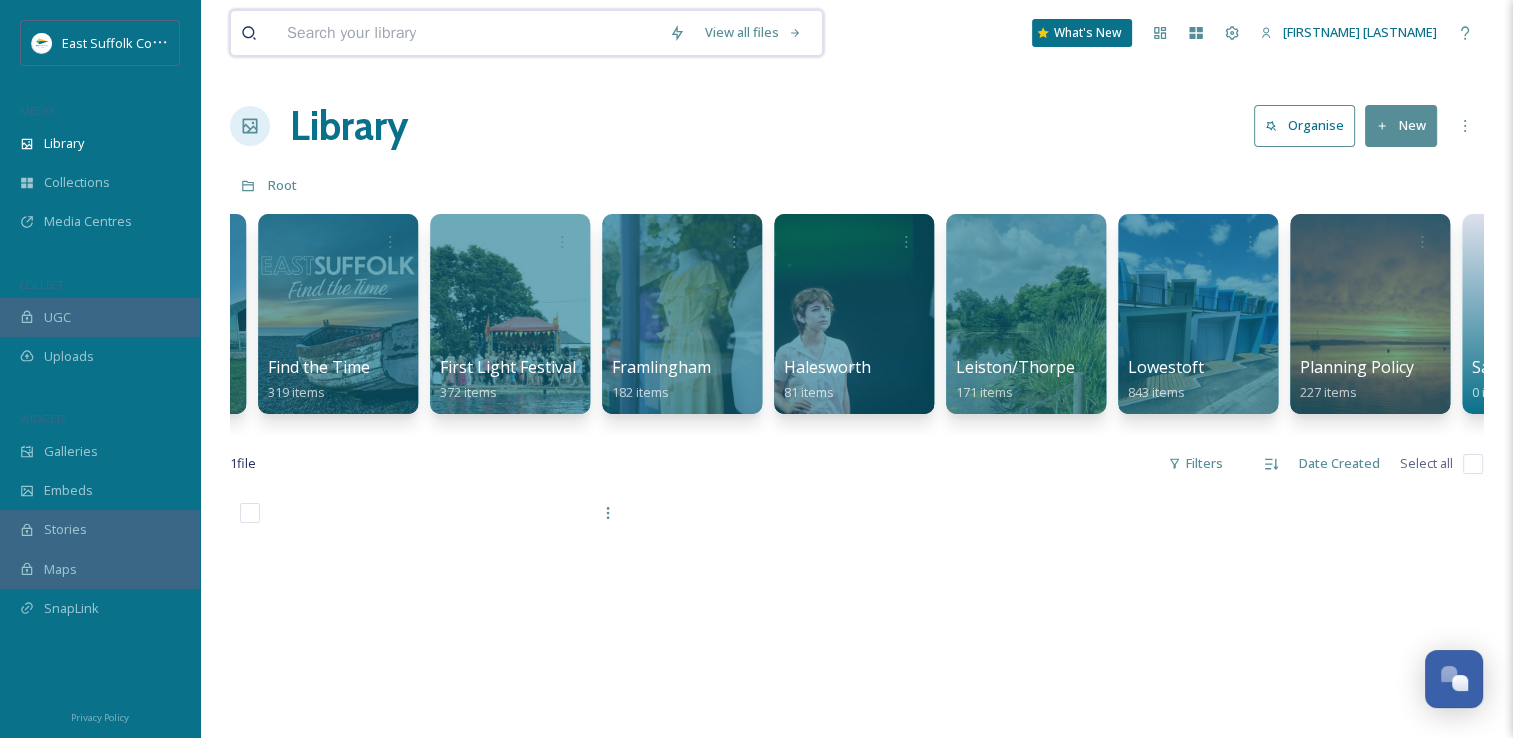 click at bounding box center [468, 33] 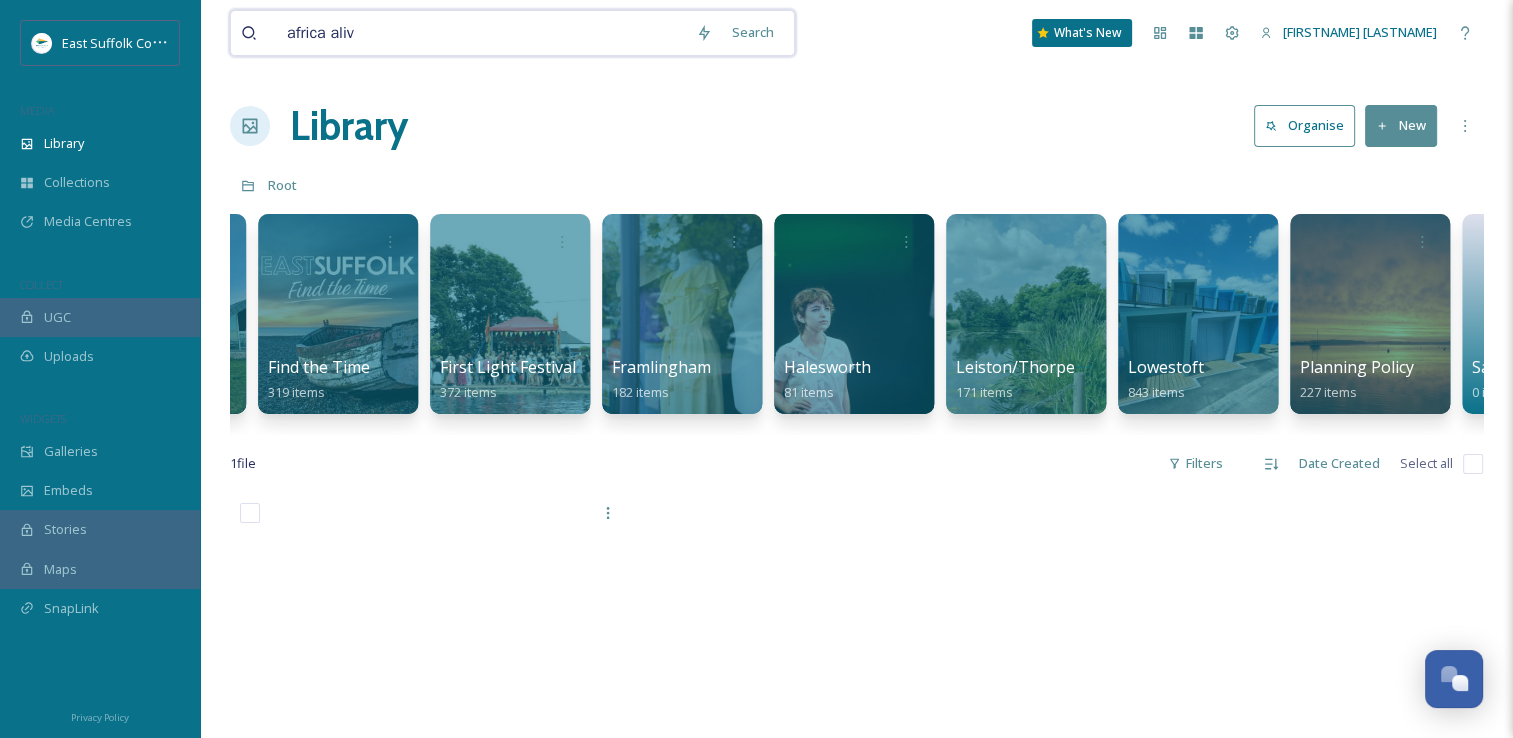 type on "africa alive" 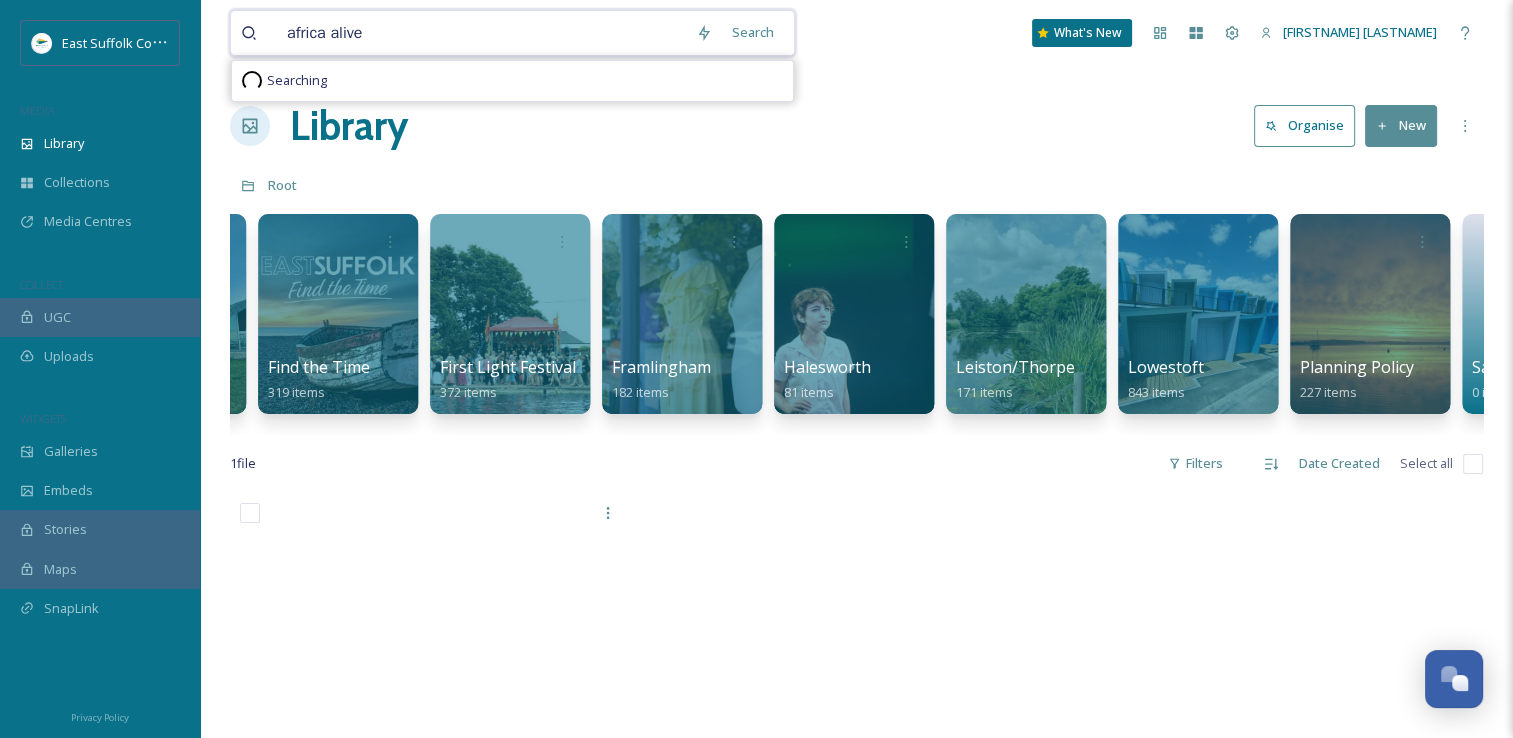 type 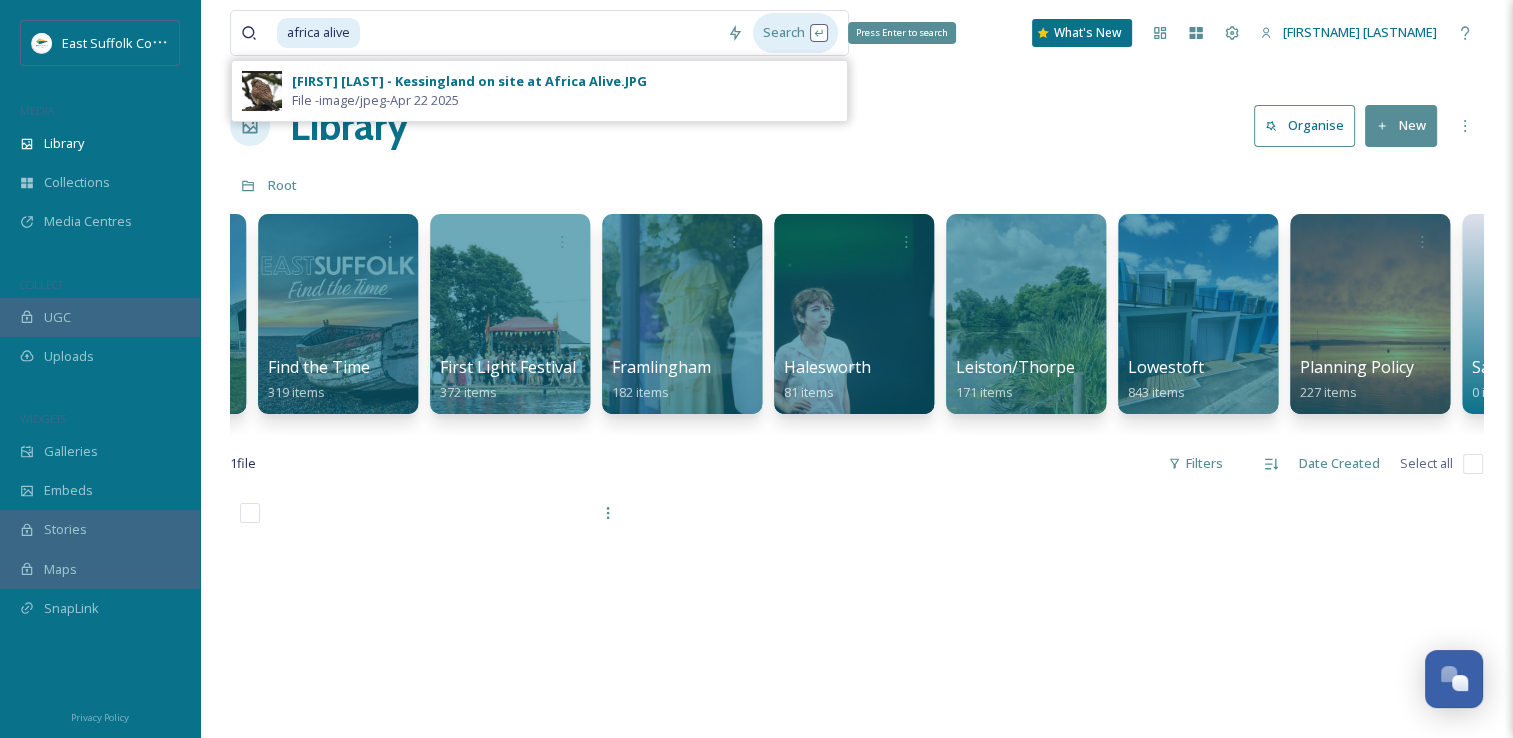 click on "Search Press Enter to search" at bounding box center (795, 32) 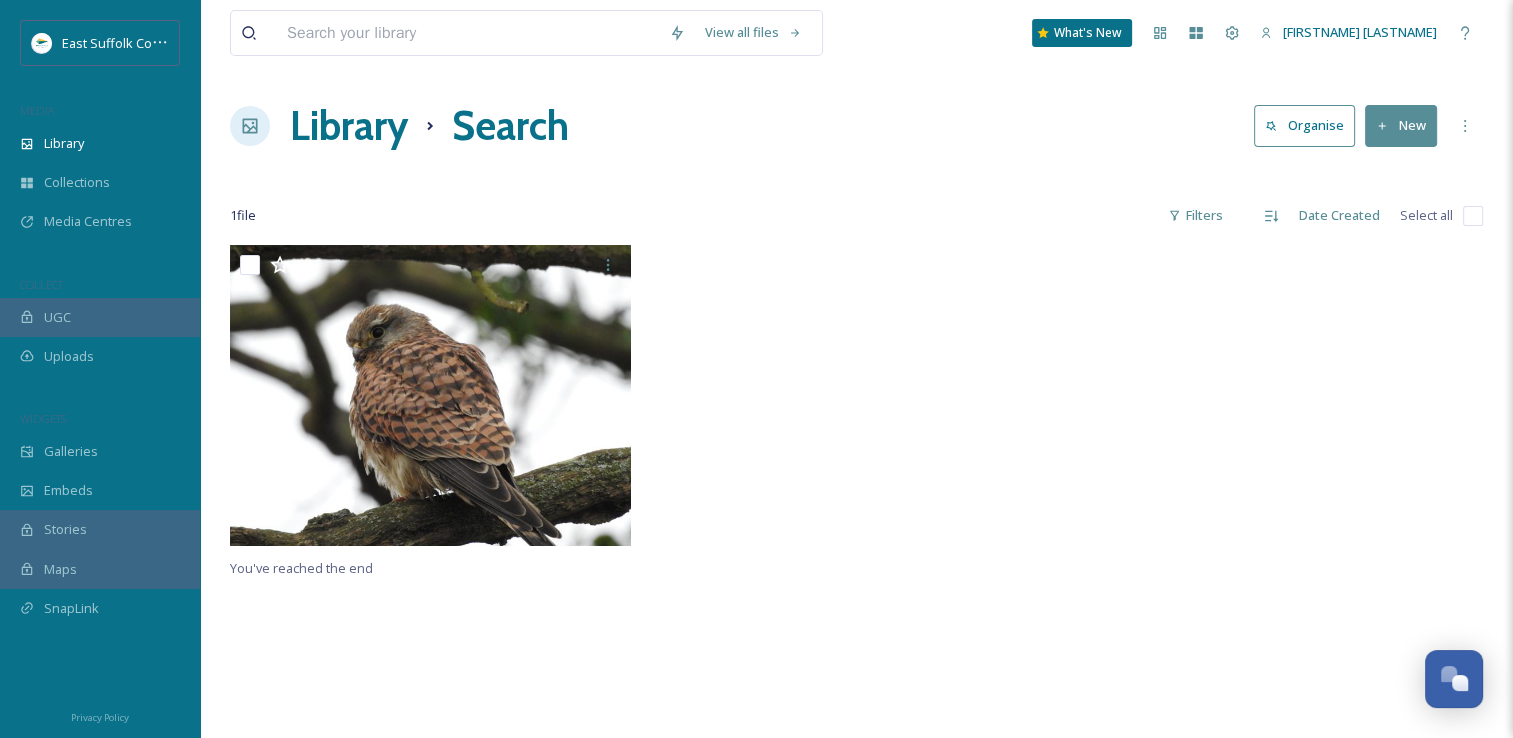 click on "Library" at bounding box center (349, 126) 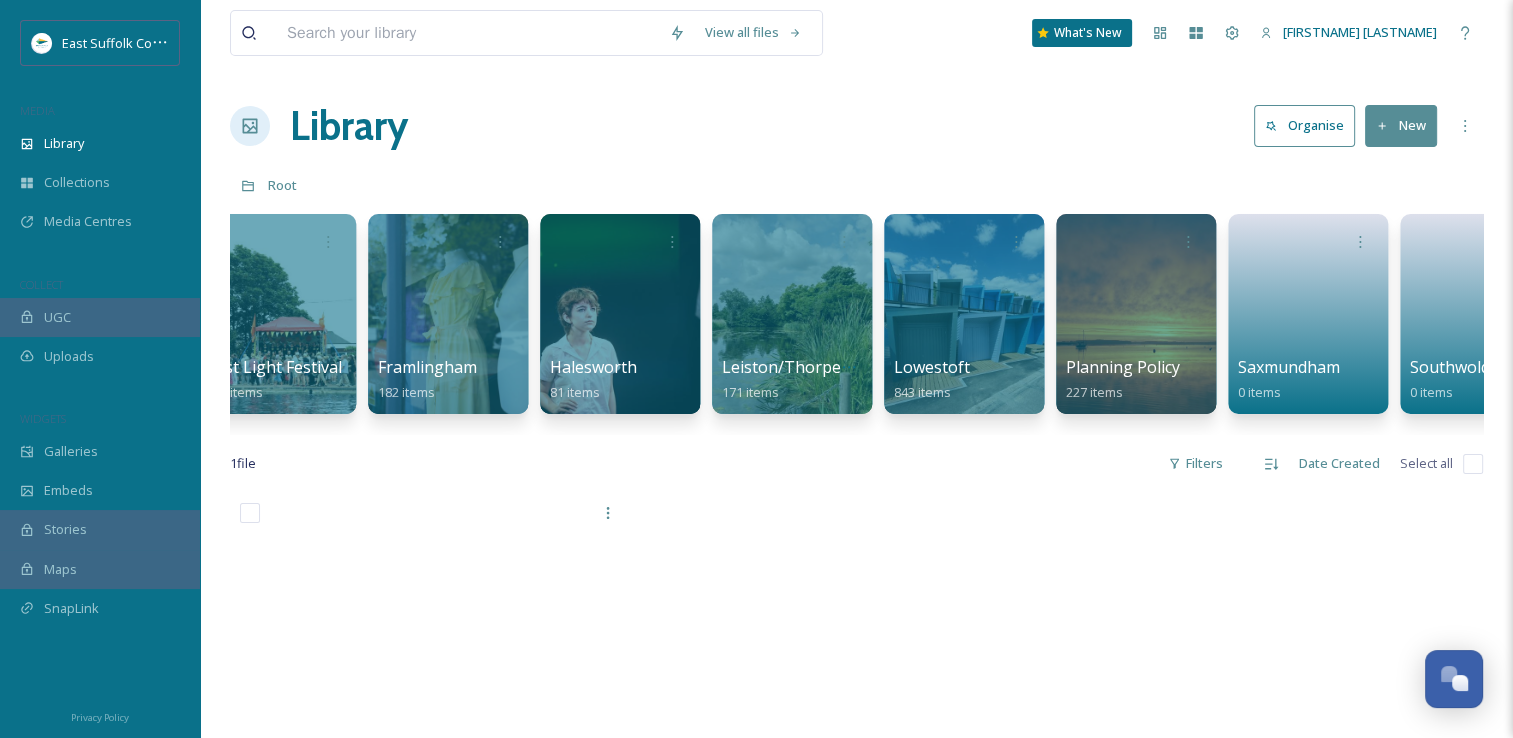 scroll, scrollTop: 0, scrollLeft: 2125, axis: horizontal 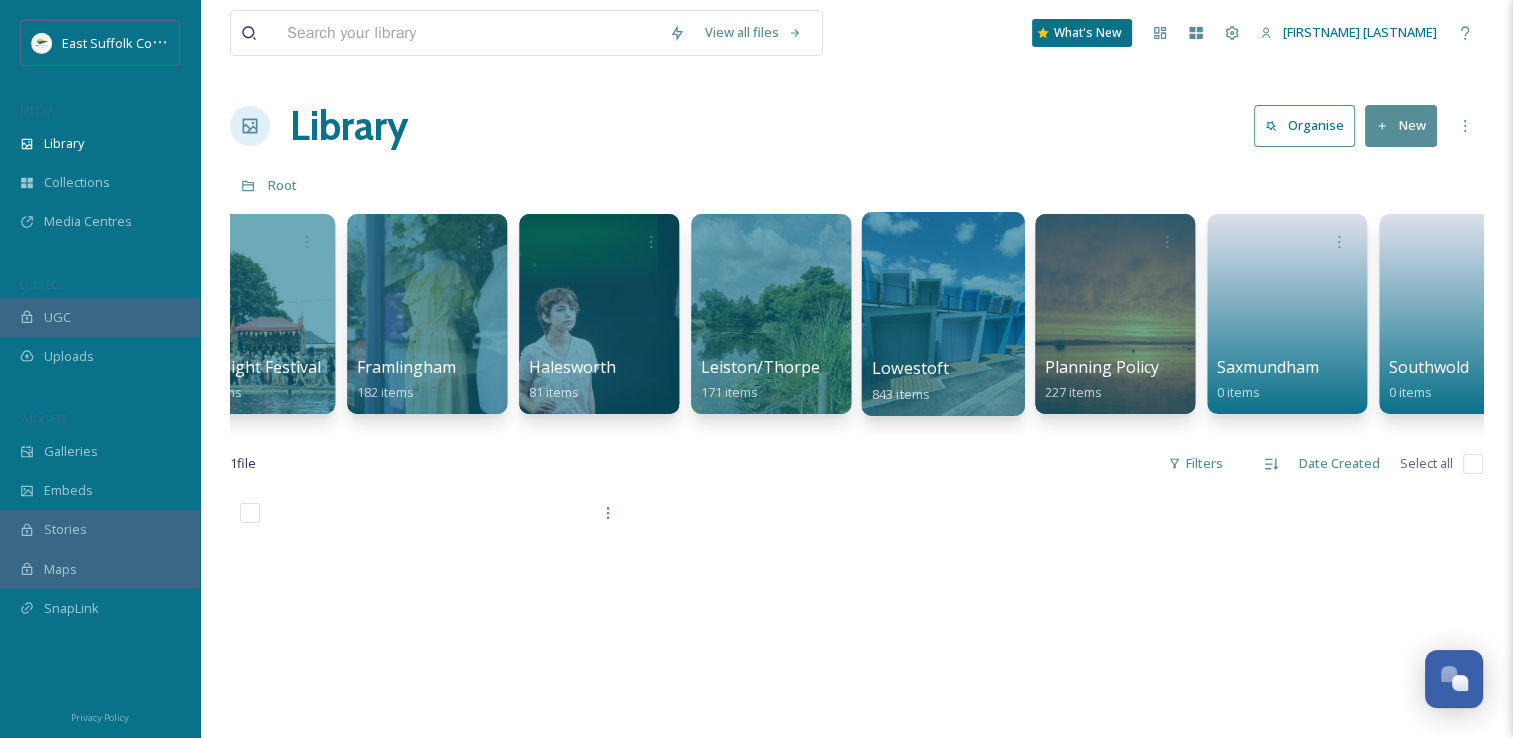 click on "Lowestoft" at bounding box center [911, 368] 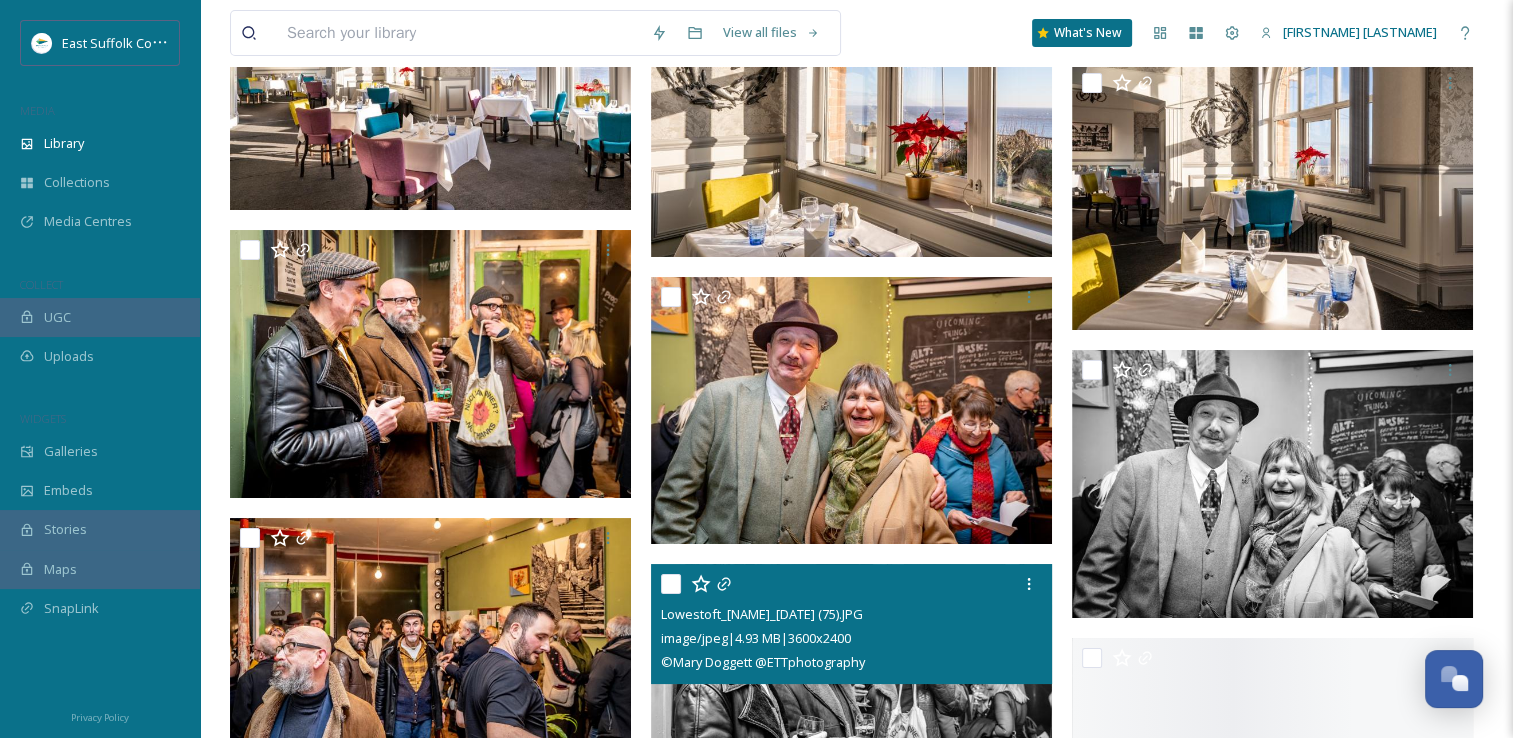 scroll, scrollTop: 23100, scrollLeft: 0, axis: vertical 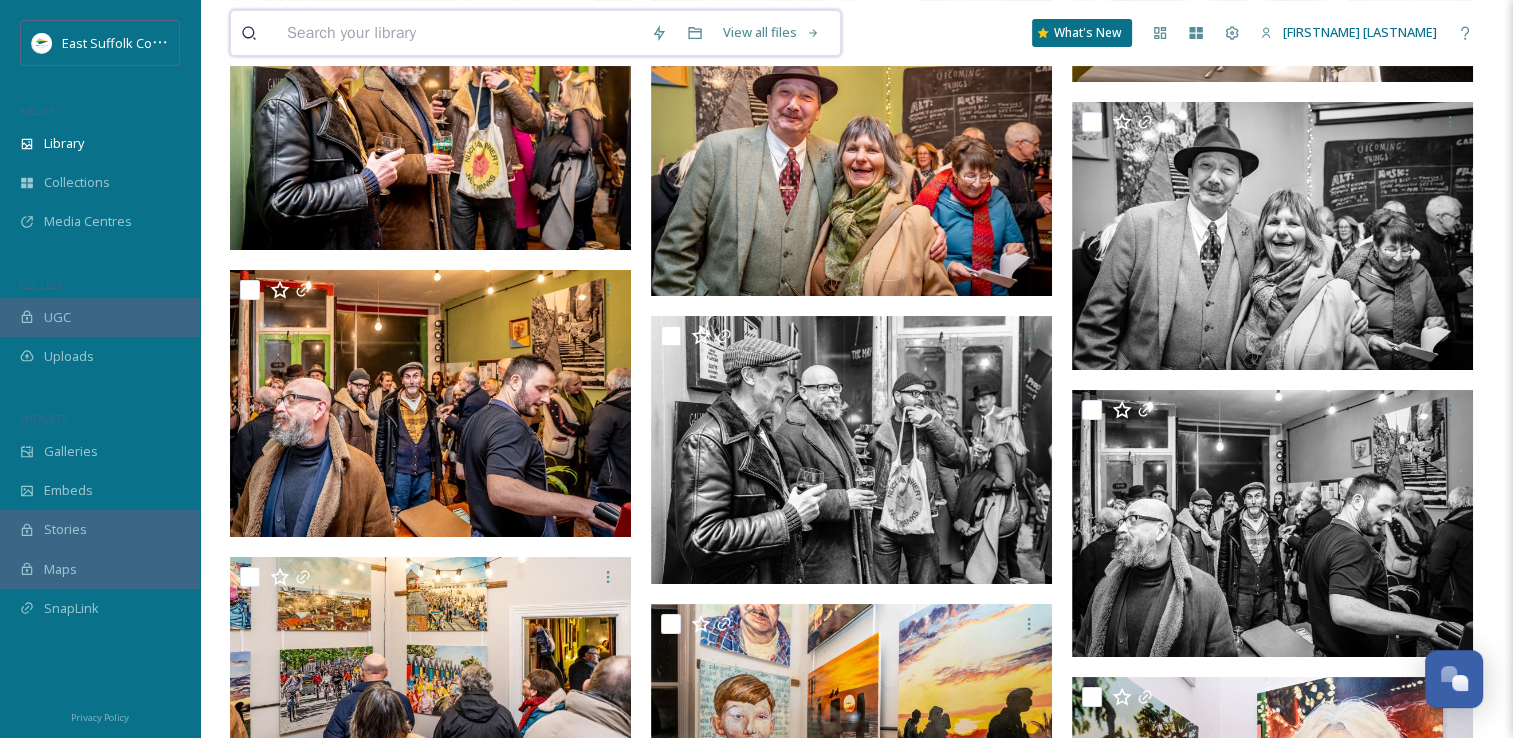 click at bounding box center [459, 33] 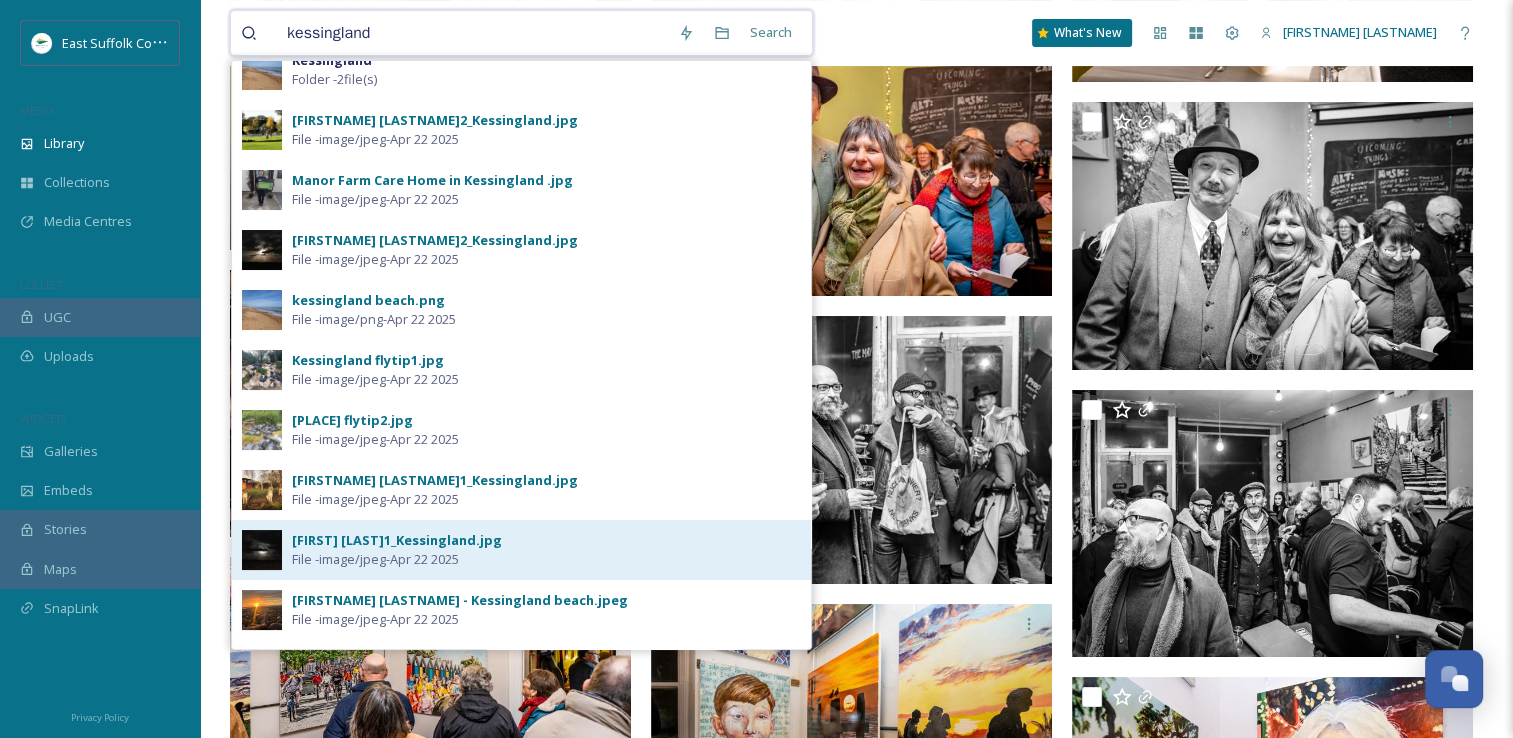 scroll, scrollTop: 0, scrollLeft: 0, axis: both 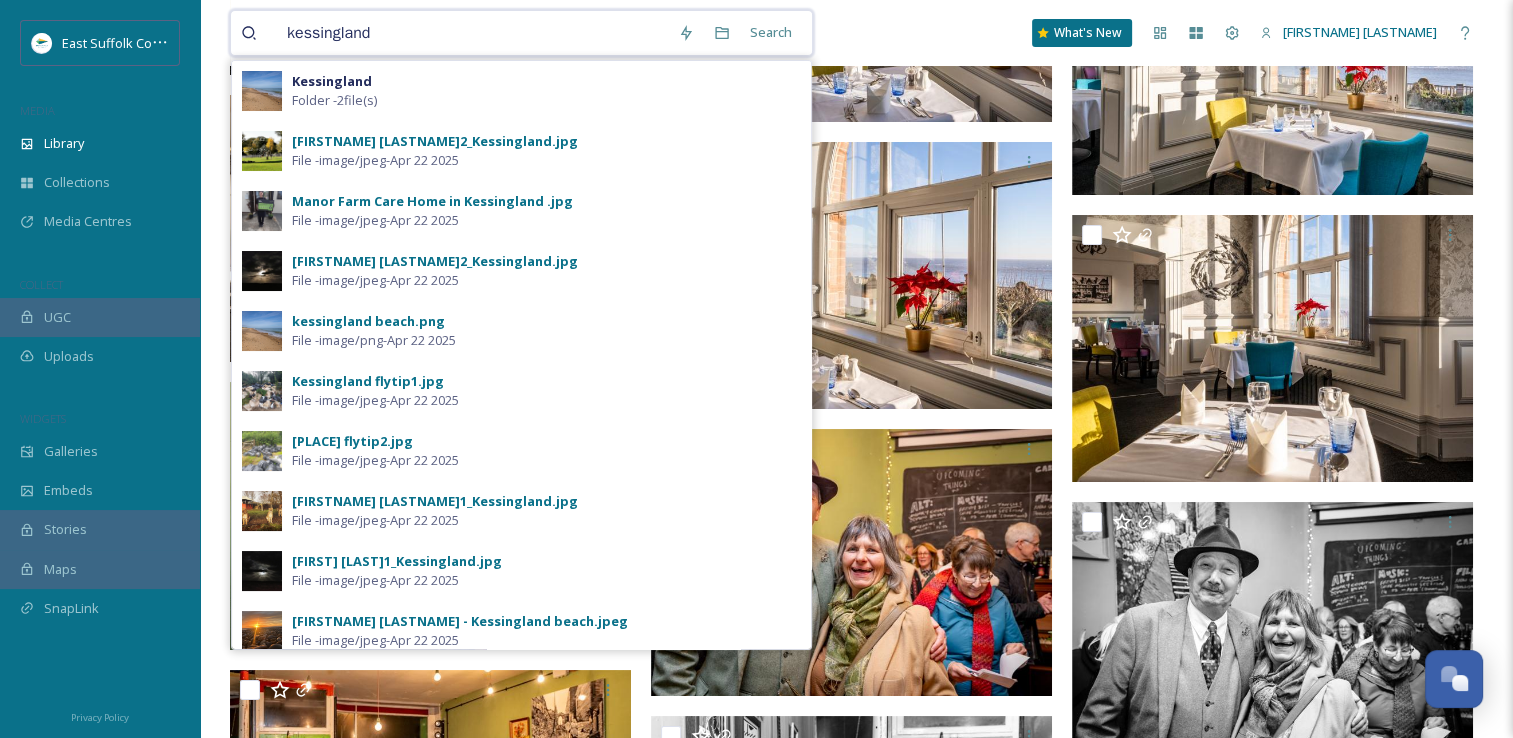 type on "kessingland" 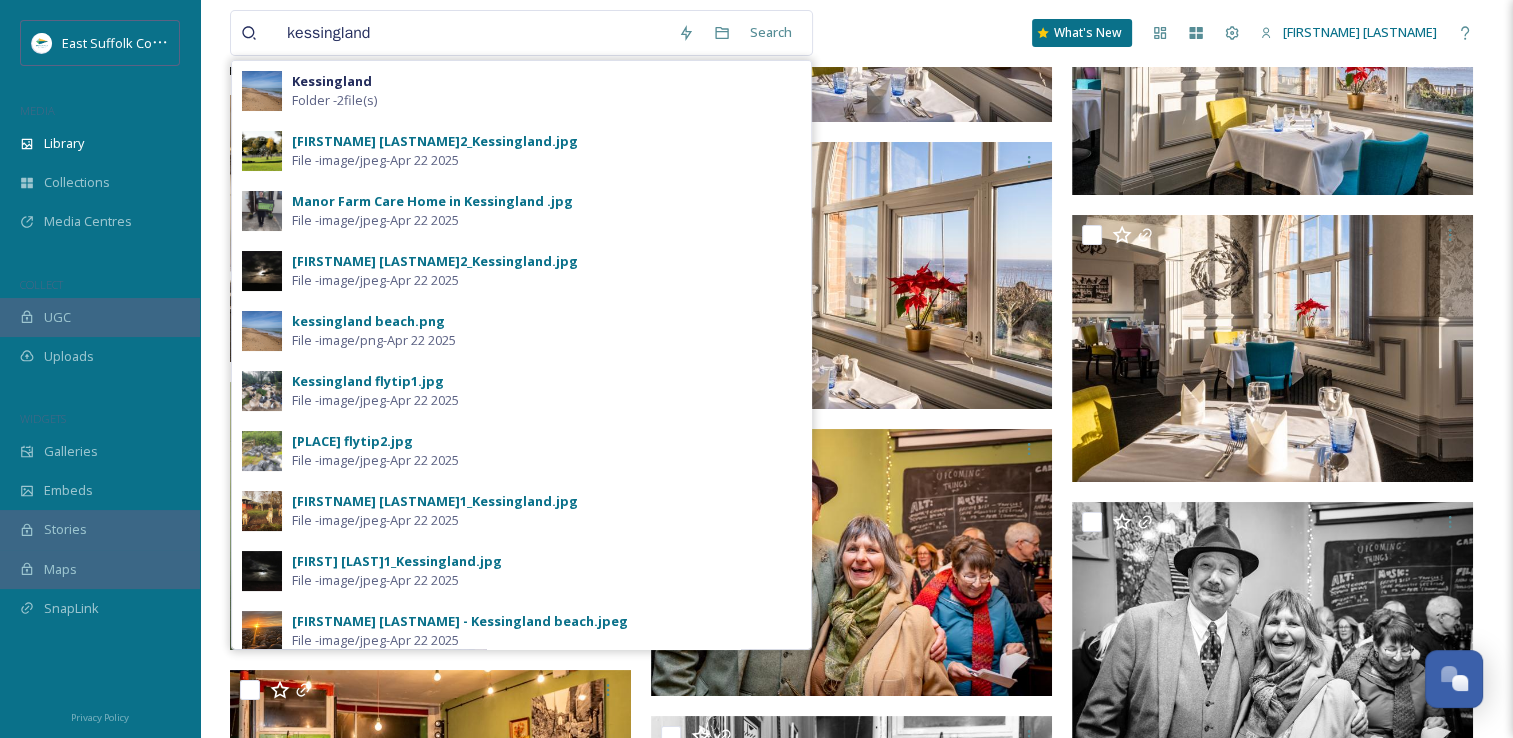 click on "kessingland Search Kessingland Folder - 2 file(s) [FIRSTNAME] [LASTNAME]2_Kessingland.jpg File - image/jpeg - [MONTH] [DAY] [YEAR] Manor Farm Care Home in Kessingland .jpg File - image/jpeg - [MONTH] [DAY] [YEAR] [FIRSTNAME] [LASTNAME]2_Kessingland.jpg File - image/jpeg - [MONTH] [DAY] [YEAR] kessingland beach.png File - image/png - [MONTH] [DAY] [YEAR] Kessingland flytip1.jpg File - image/jpeg - [MONTH] [DAY] [YEAR] Kessingland flytip2.jpg File - image/jpeg - [MONTH] [DAY] [YEAR] [FIRSTNAME] [LASTNAME]1_Kessingland.jpg File - image/jpeg - [MONTH] [DAY] [YEAR] [FIRSTNAME] [LASTNAME]1_Kessingland.jpg File - image/jpeg - [MONTH] [DAY] [YEAR] [FIRSTNAME] [LASTNAME] - Kessingland beach.jpeg File - image/jpeg - [MONTH] [DAY] [YEAR] [FIRSTNAME] [LASTNAME] - Kessingland on site at Africa Alive.JPG File - image/jpeg - [MONTH] [DAY] [YEAR] What's New [FIRSTNAME] [LASTNAME] Library Organise New Root Lowestoft Your Selections There is nothing here. Beach Huts 52 items Culture 26 items East Point Pavilion 13 items Jubilee Parade 11 items Lowestoft Cultural Quarter 10 items The Nexus 47 items Think Lowestoft 240 items 444 file s" at bounding box center (856, 692) 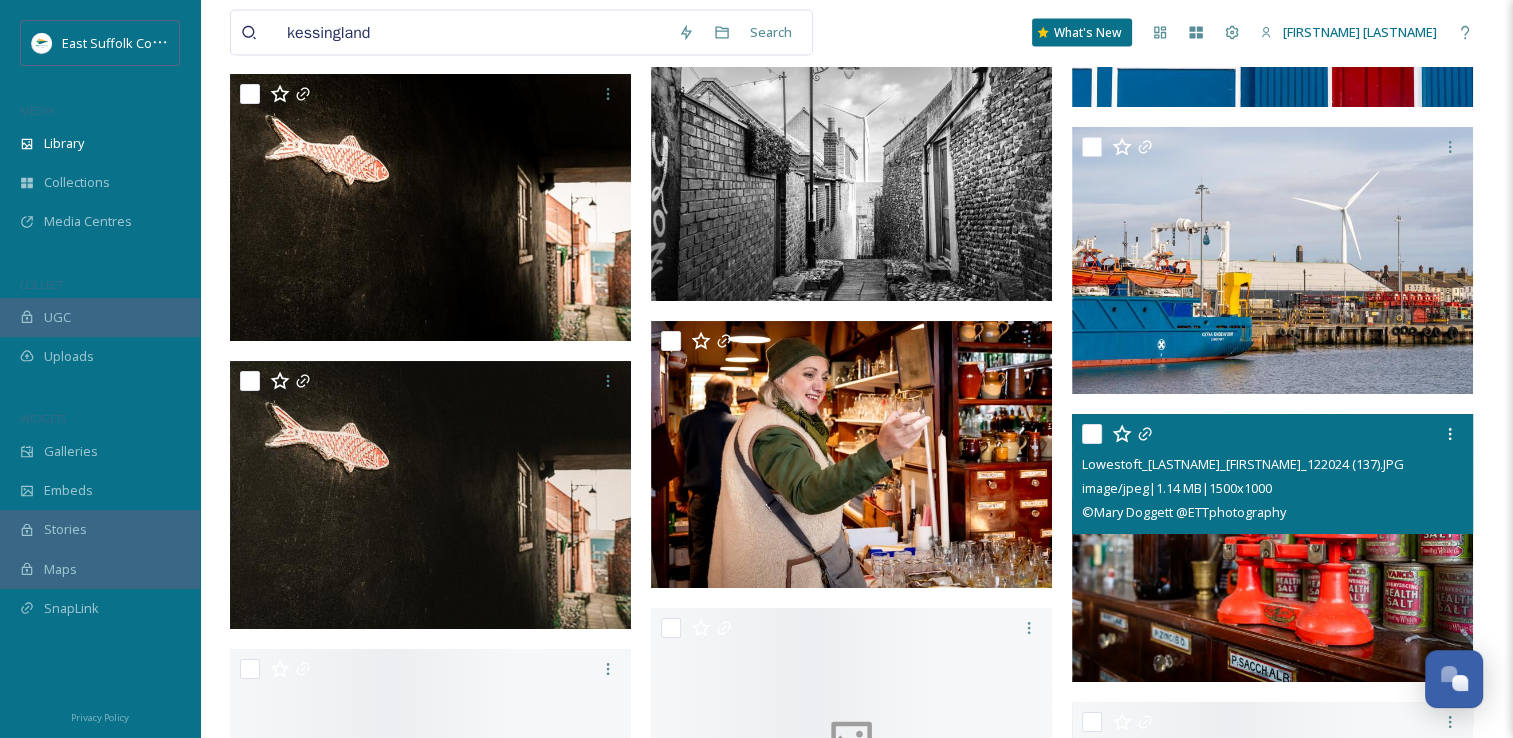 scroll, scrollTop: 34500, scrollLeft: 0, axis: vertical 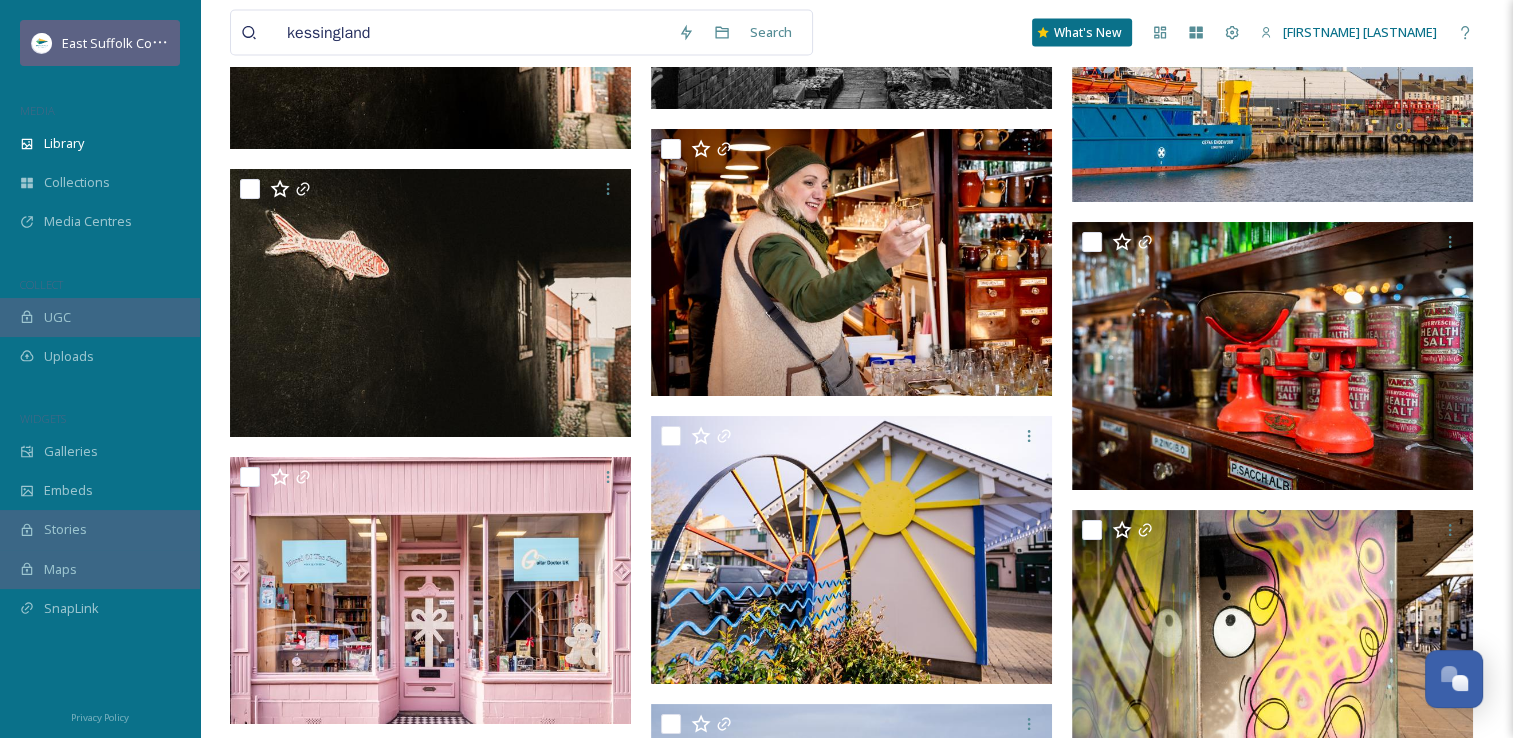 click on "East Suffolk Council" at bounding box center [121, 43] 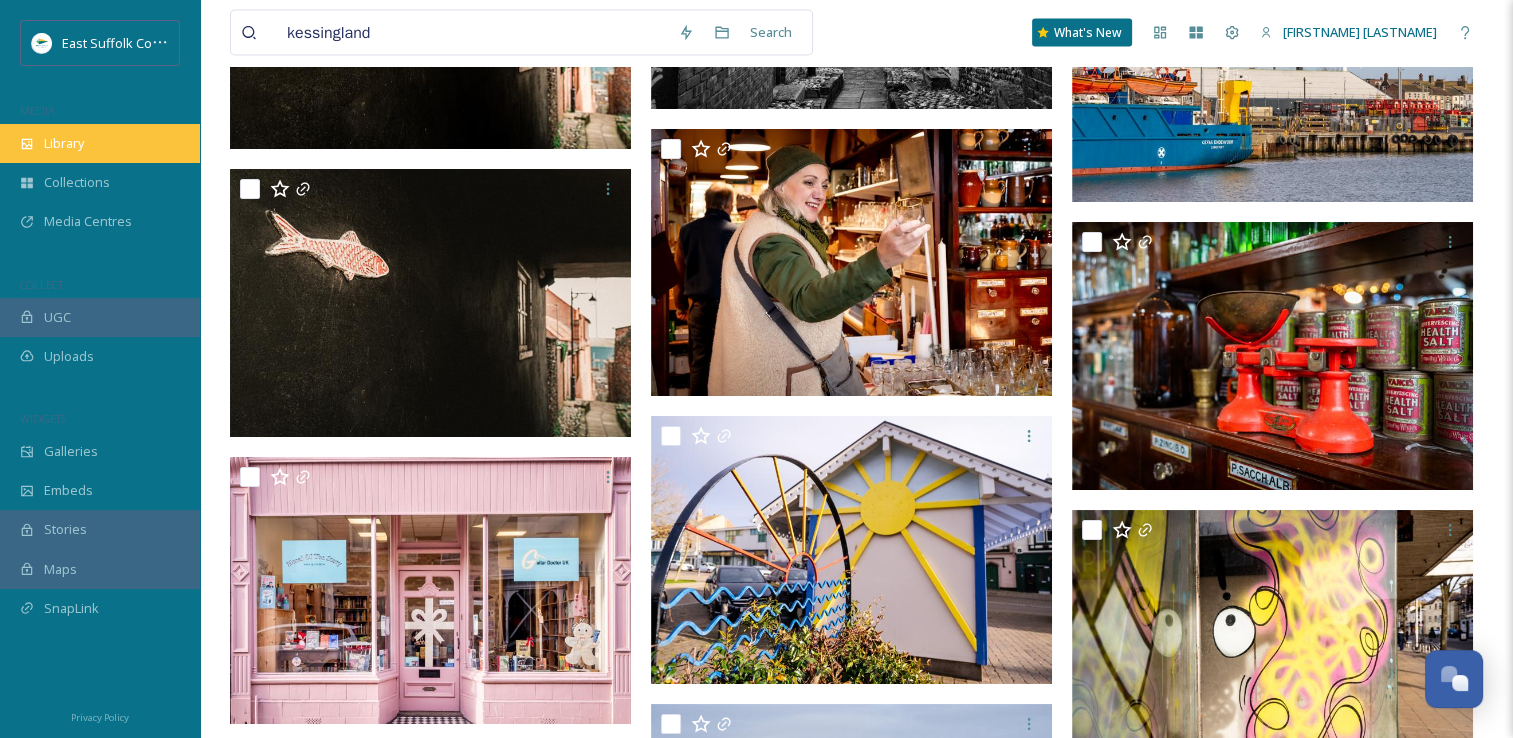 click on "Library" at bounding box center (64, 143) 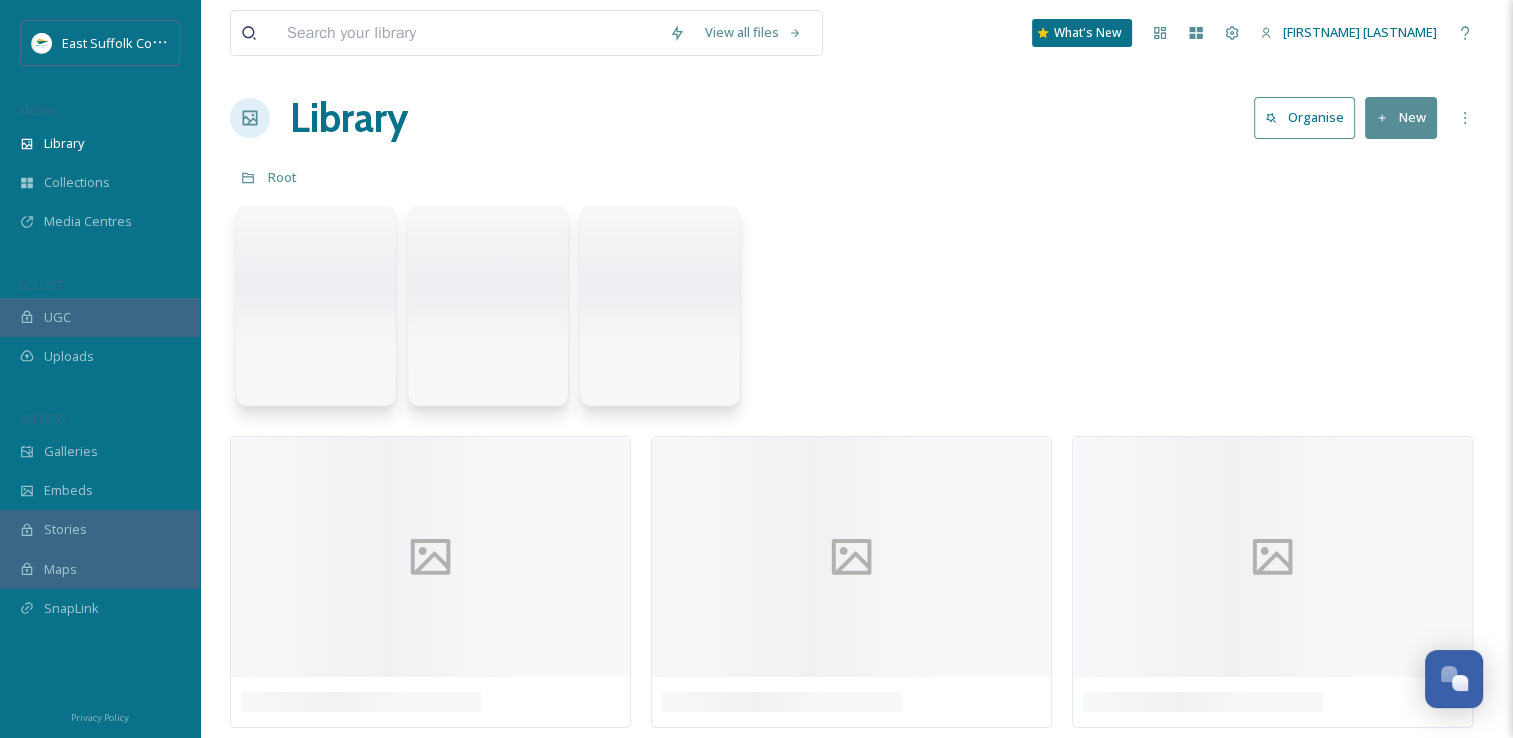 scroll, scrollTop: 0, scrollLeft: 0, axis: both 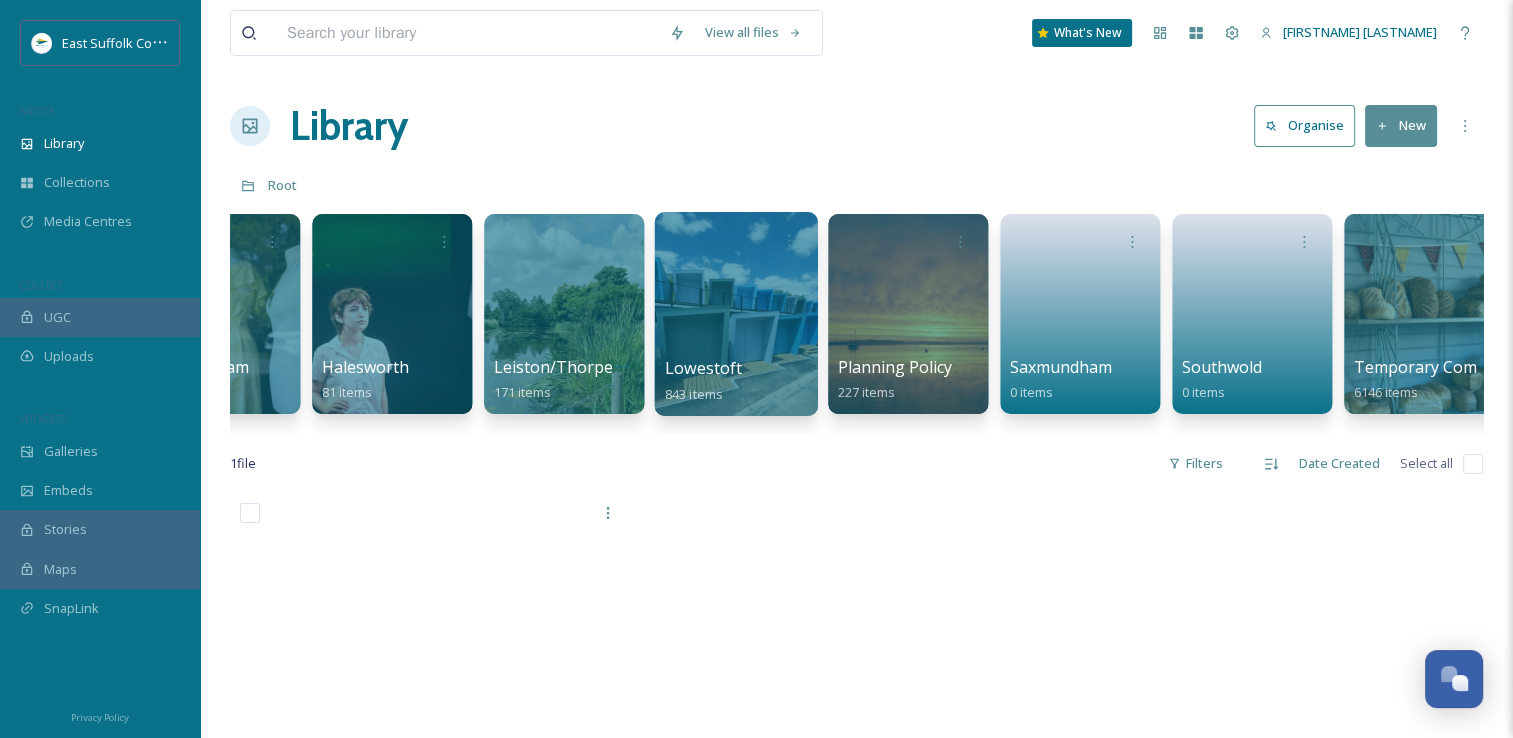 click on "Lowestoft 843 items" at bounding box center (736, 381) 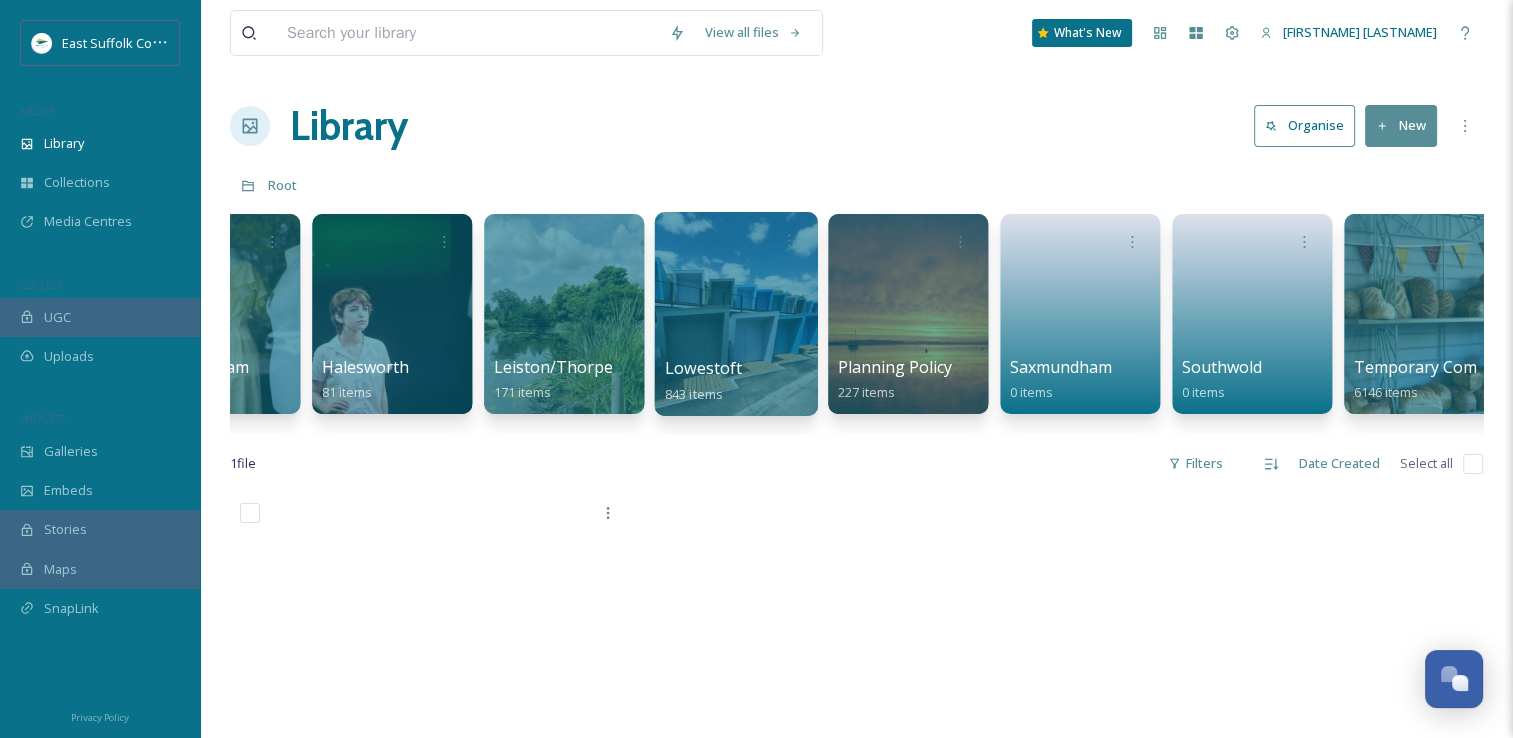 click at bounding box center [735, 314] 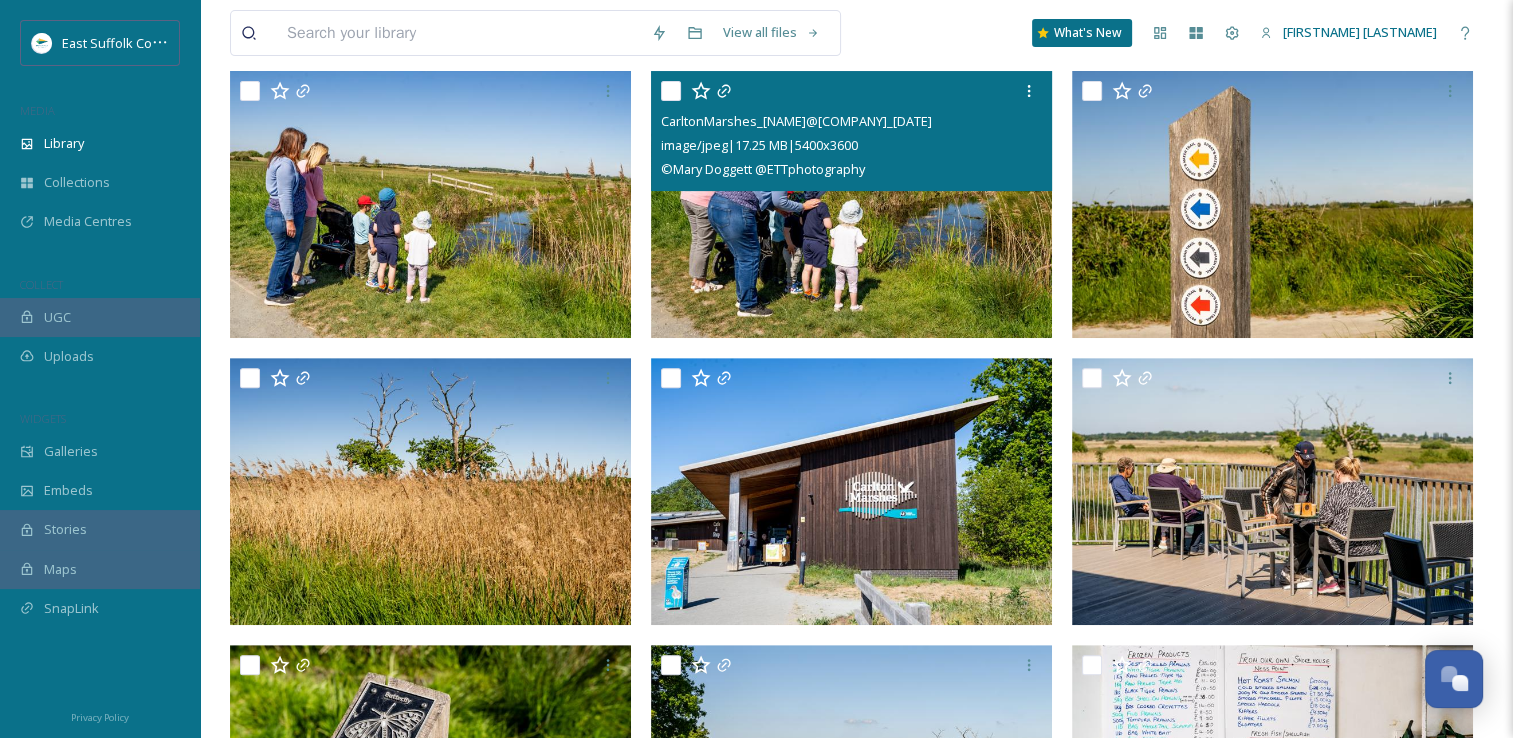 scroll, scrollTop: 800, scrollLeft: 0, axis: vertical 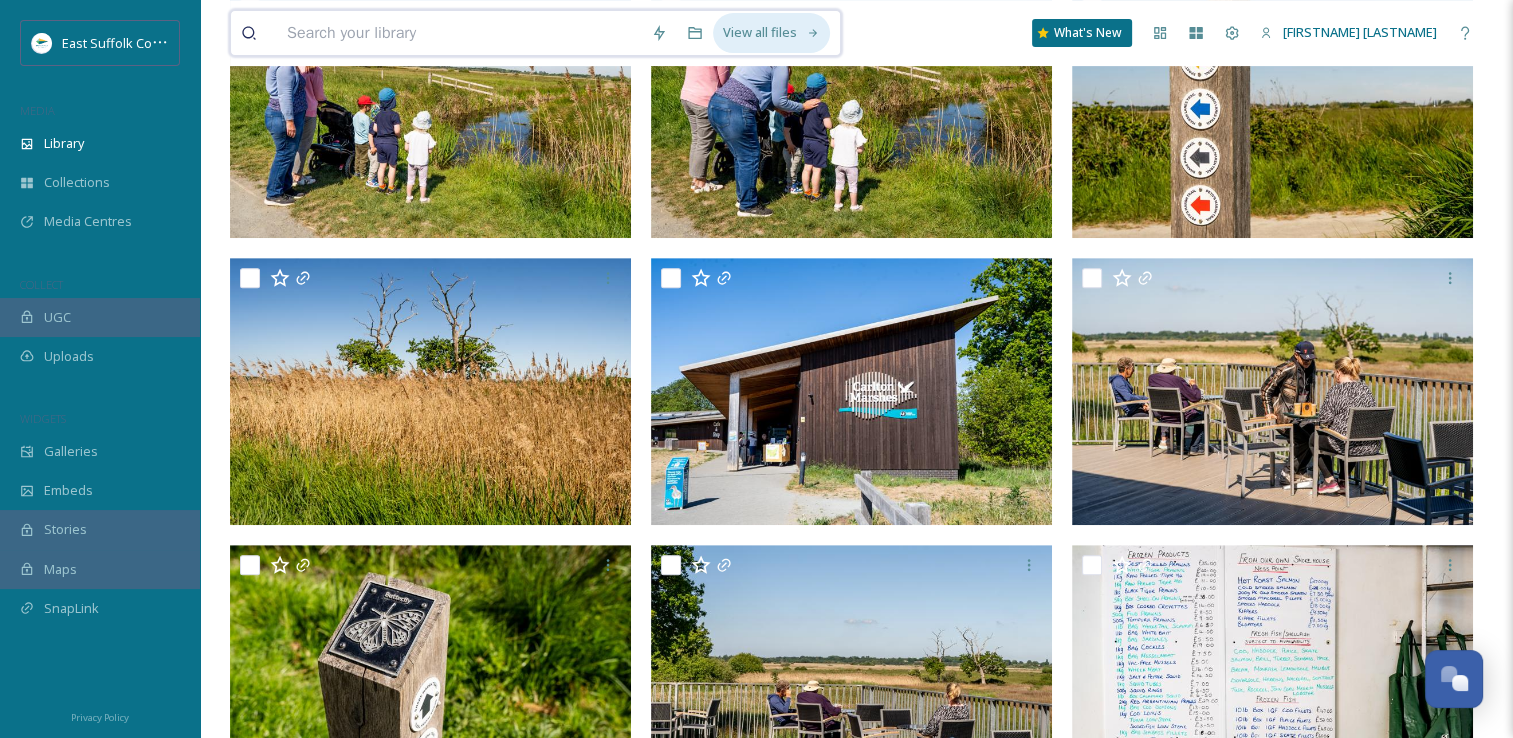 click on "View all files" at bounding box center (771, 32) 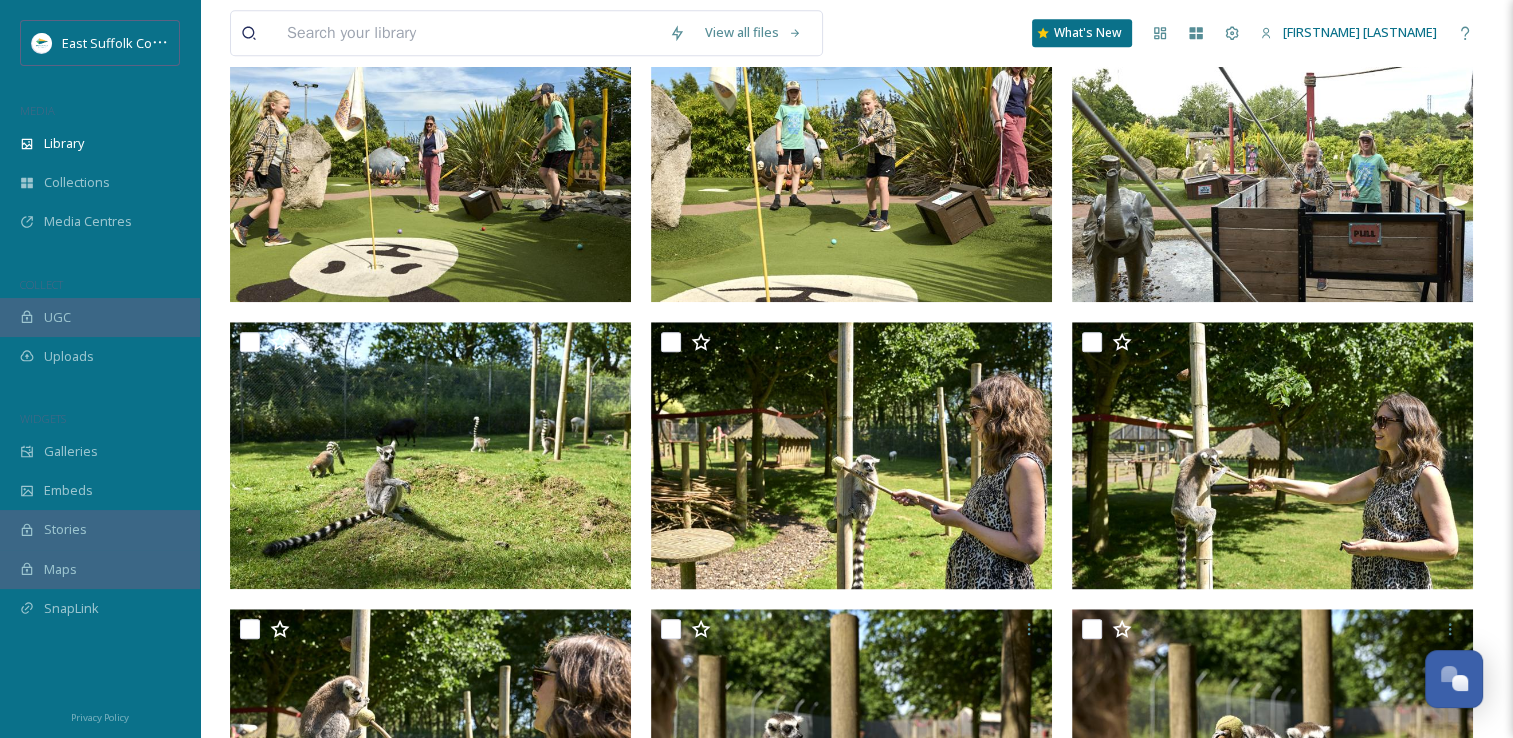 scroll, scrollTop: 1800, scrollLeft: 0, axis: vertical 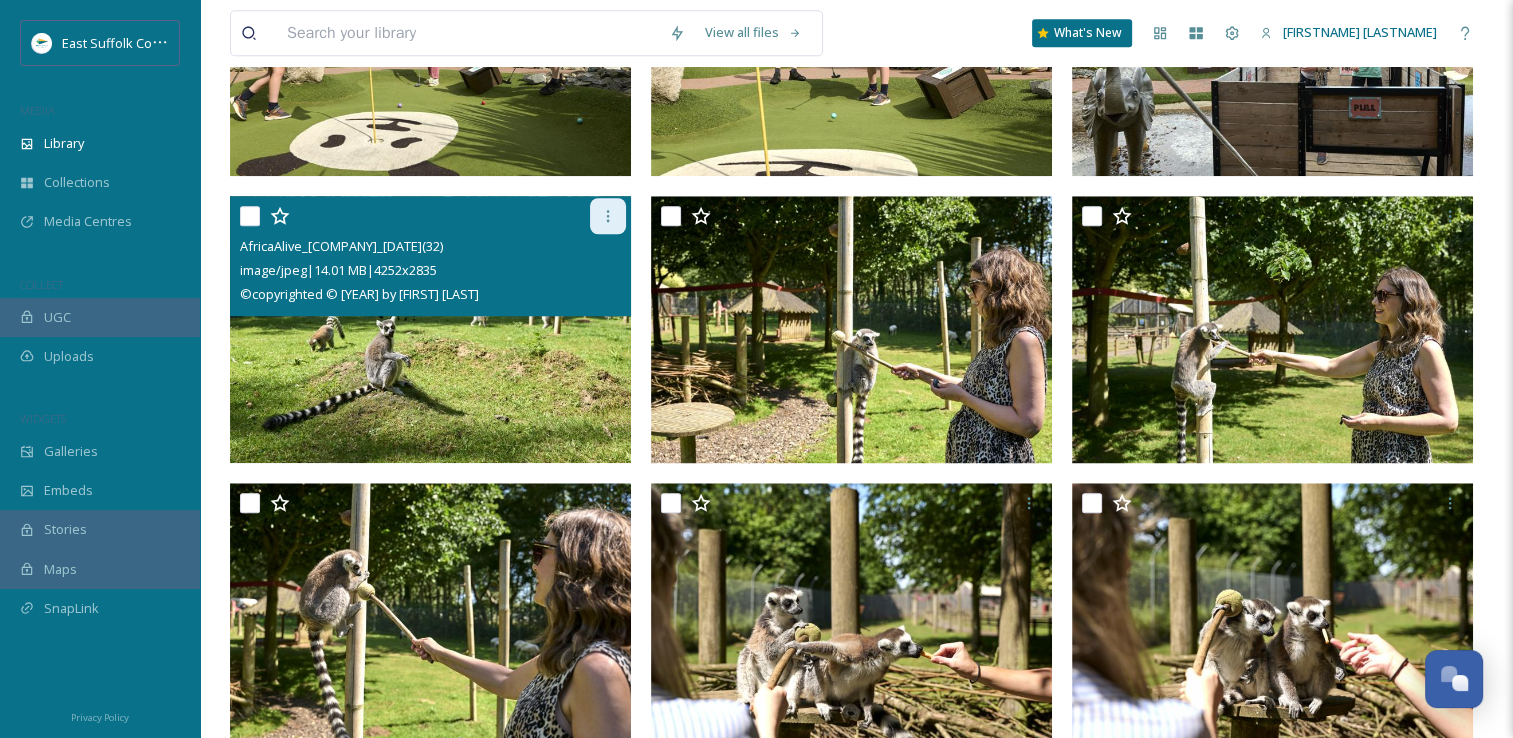 click 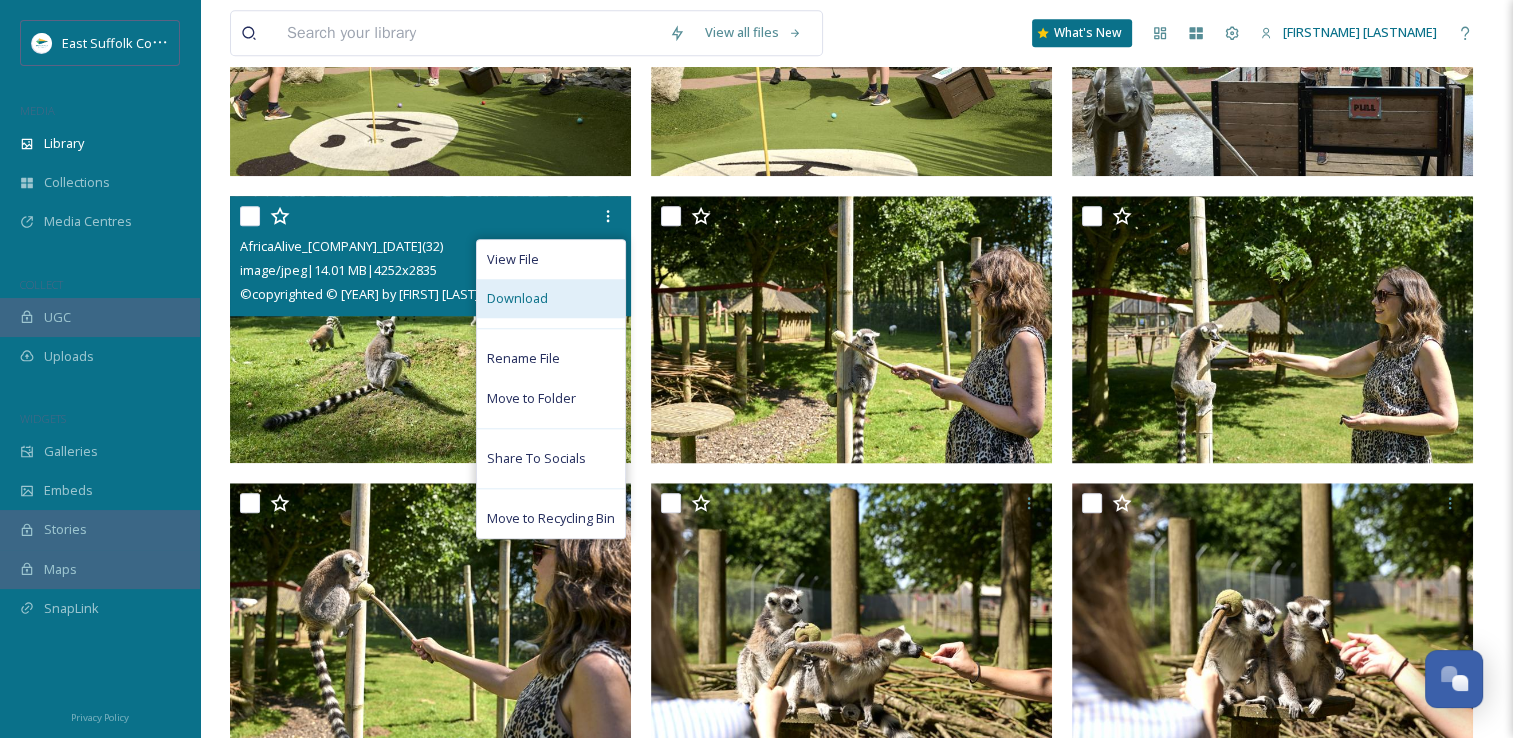 click on "Download" at bounding box center (551, 298) 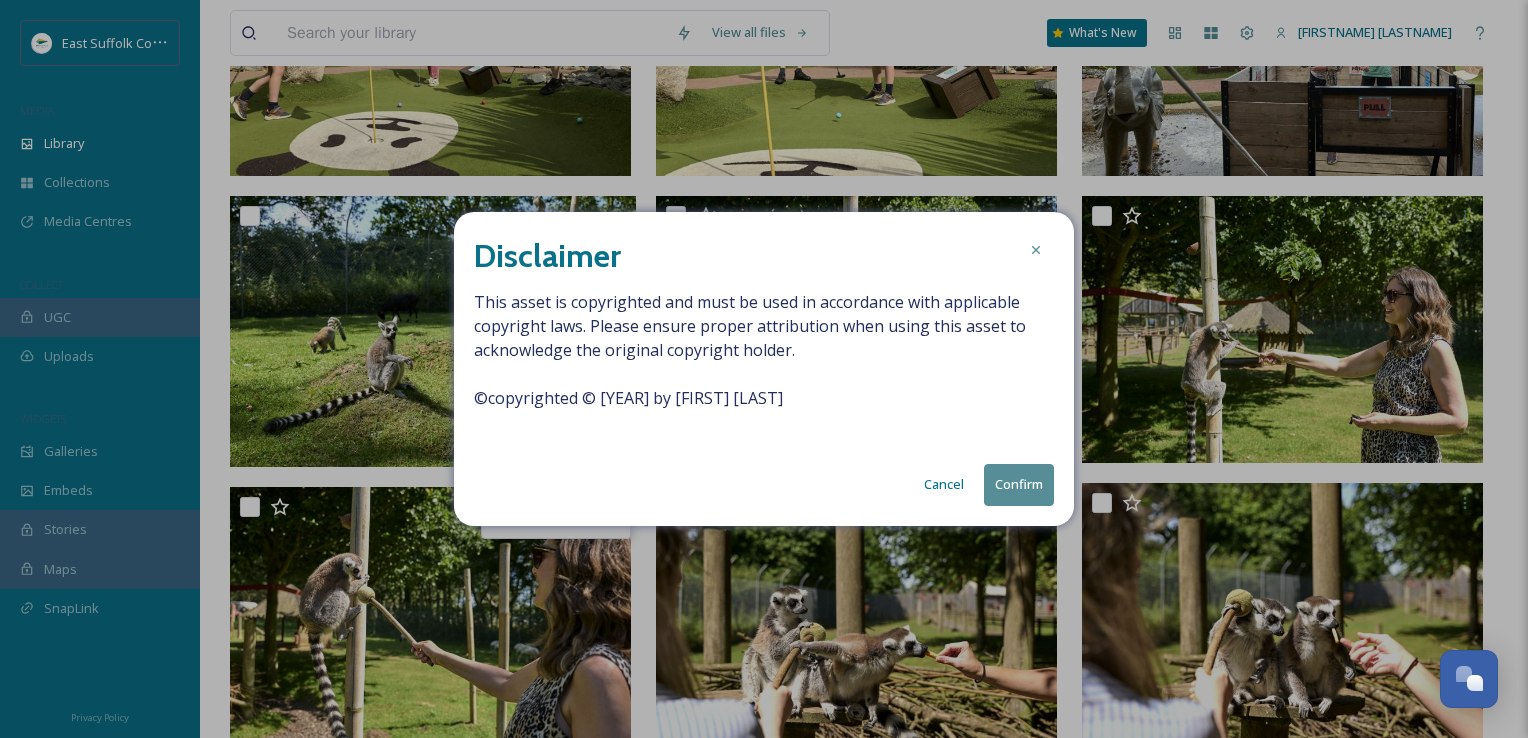 click on "Confirm" at bounding box center (1019, 484) 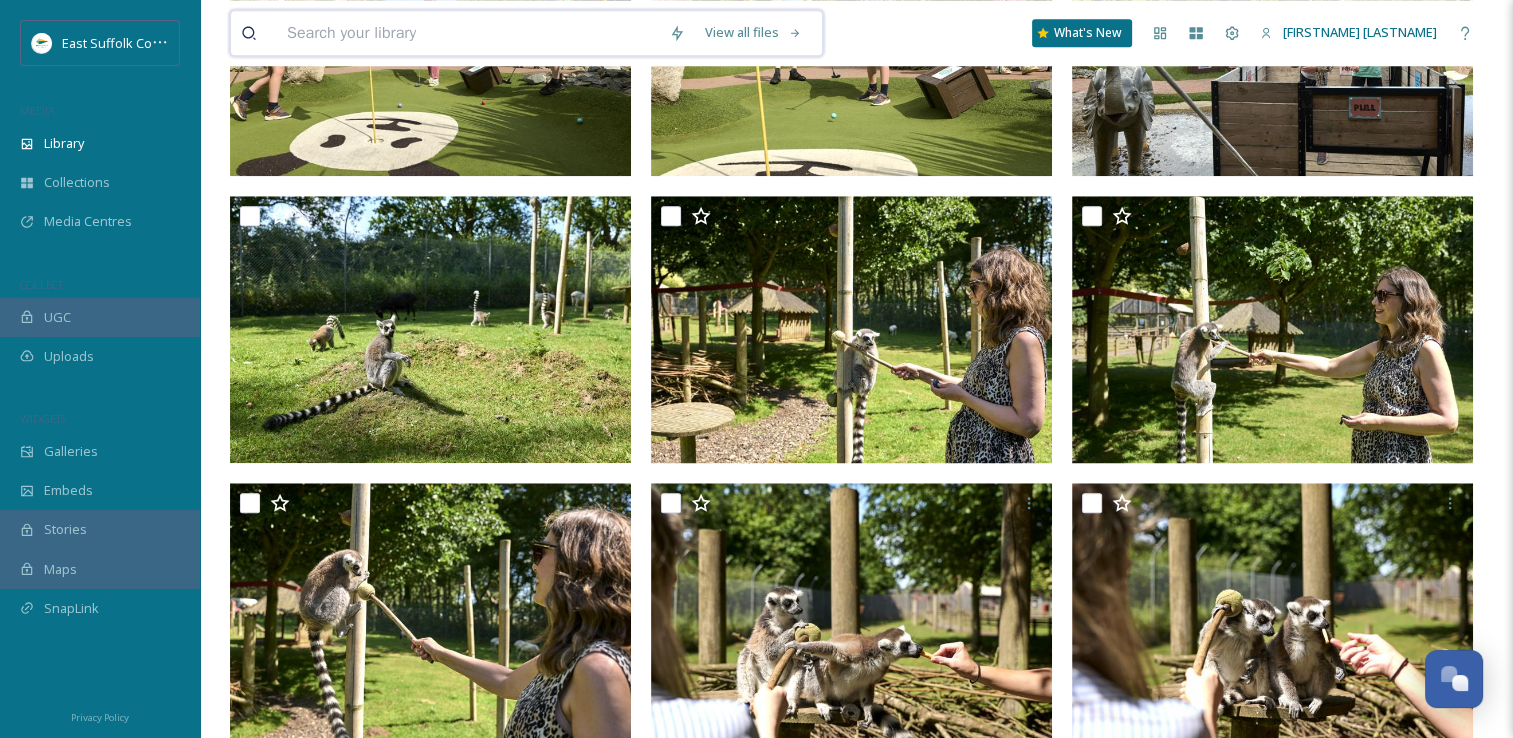 click at bounding box center [468, 33] 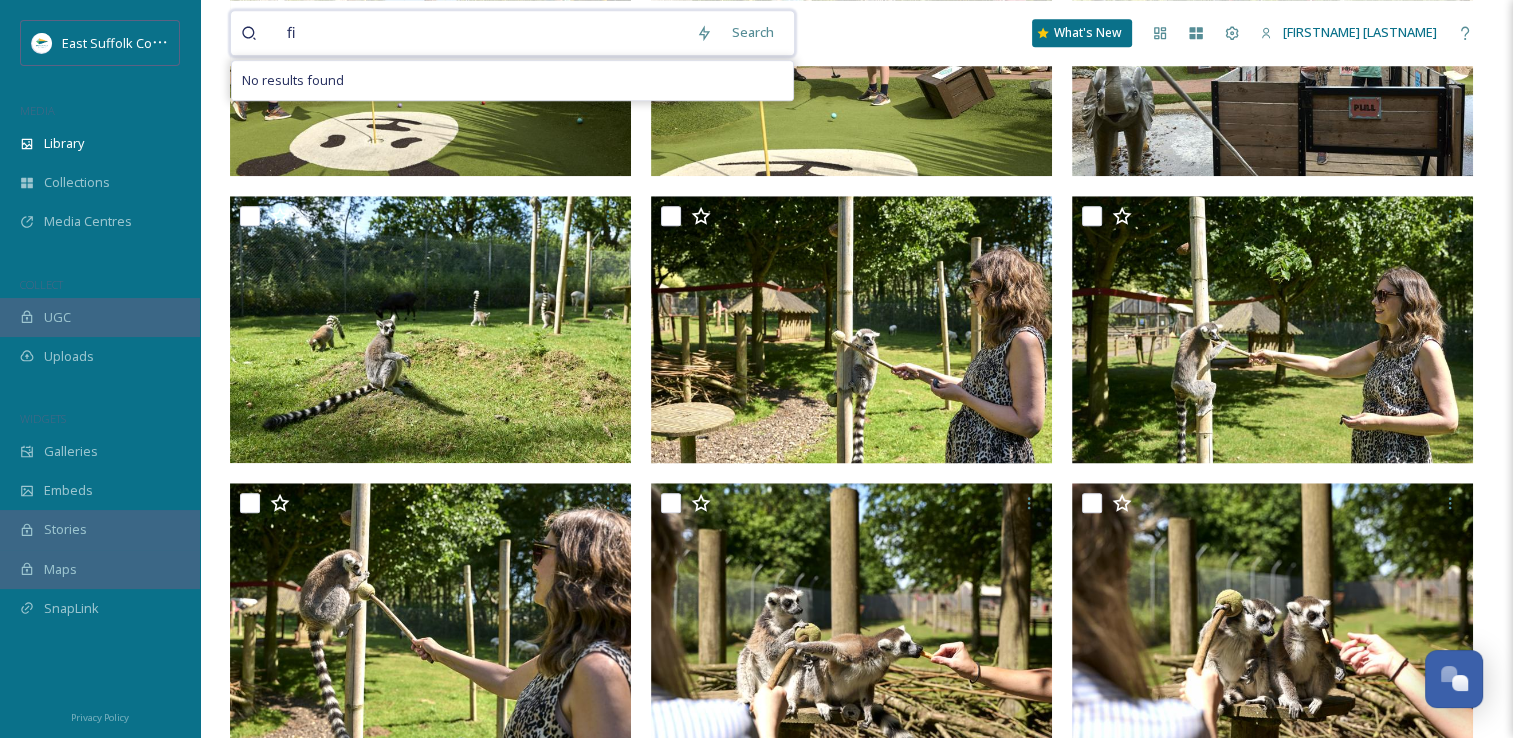 type on "f" 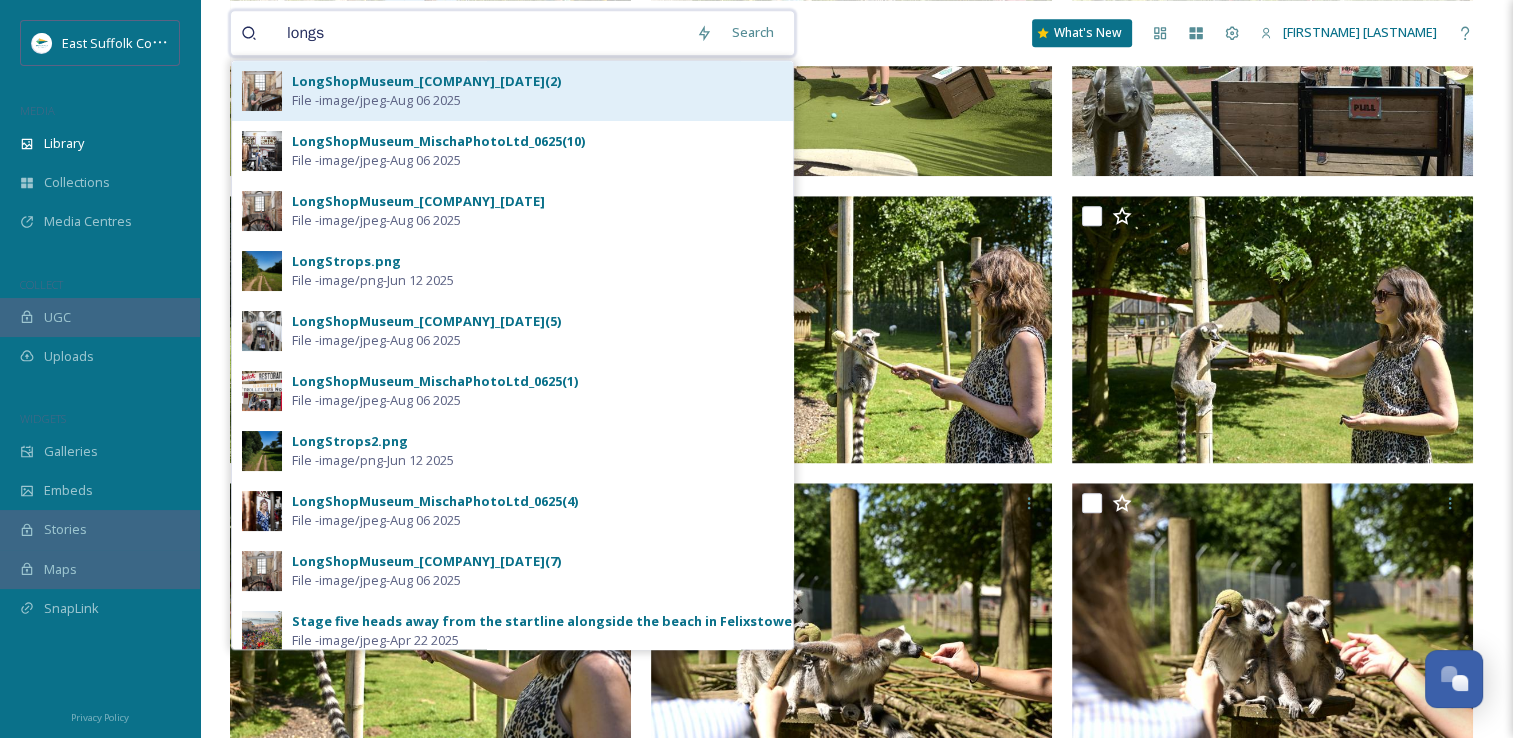type on "longs" 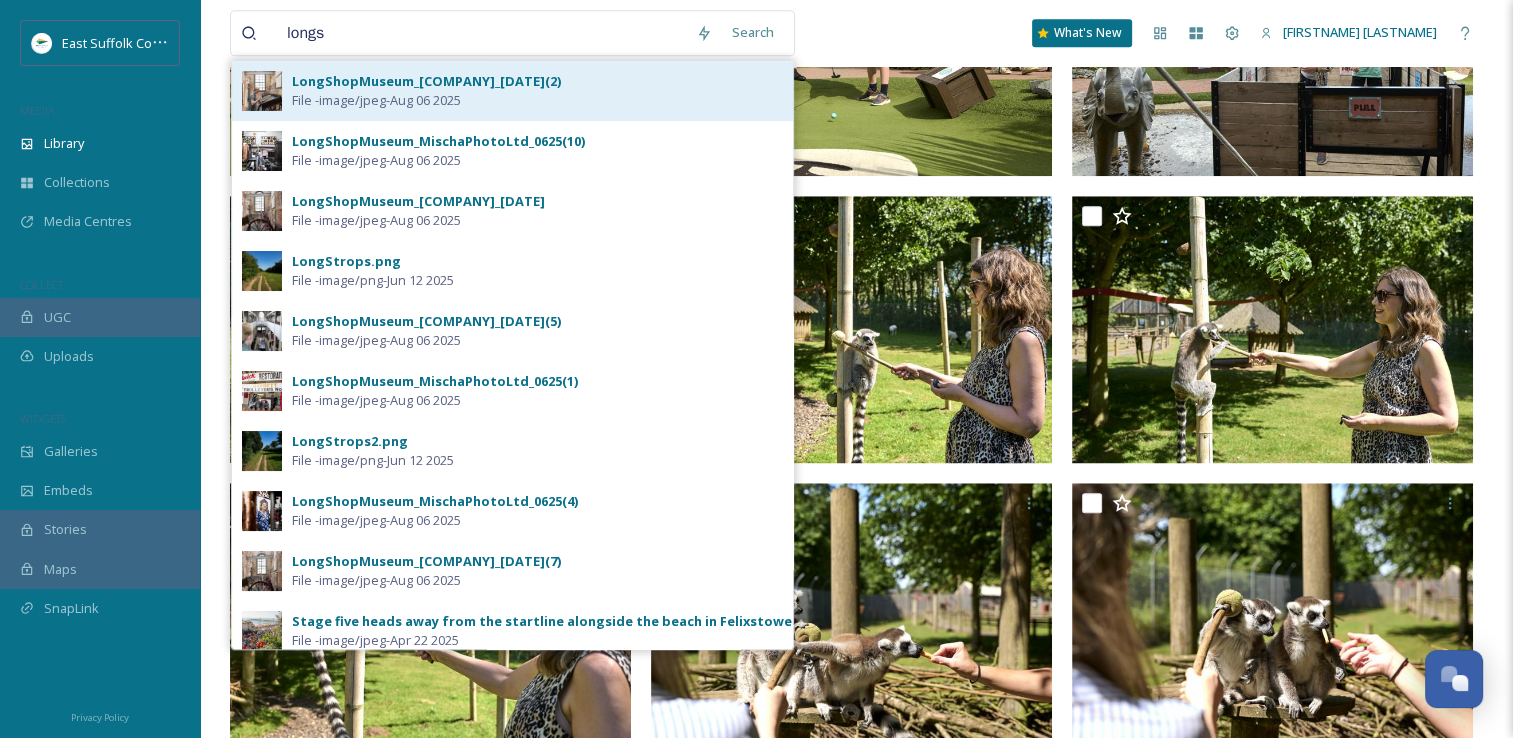 click on "File - image/jpeg - [MONTH] [DAY] [YEAR]" at bounding box center [376, 100] 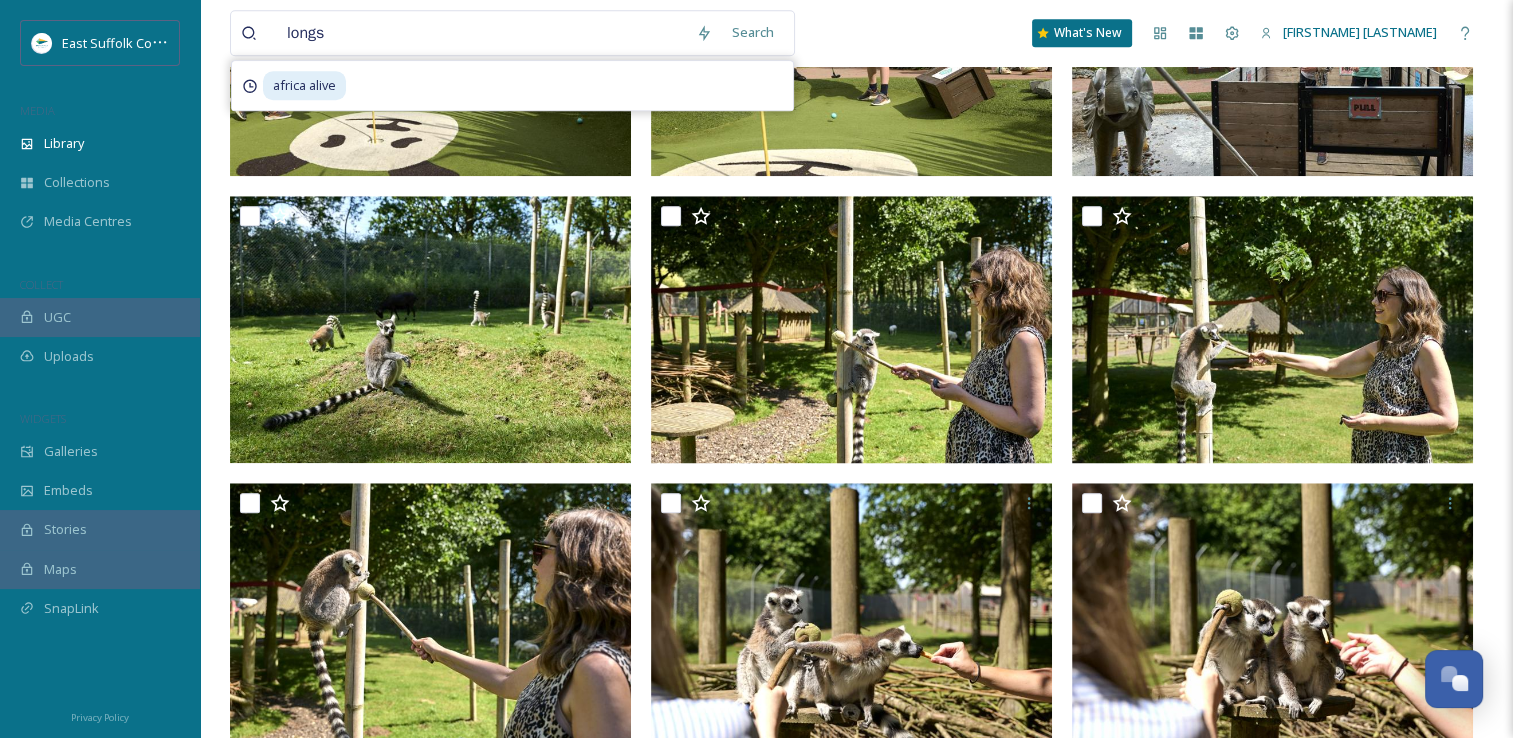 scroll, scrollTop: 0, scrollLeft: 0, axis: both 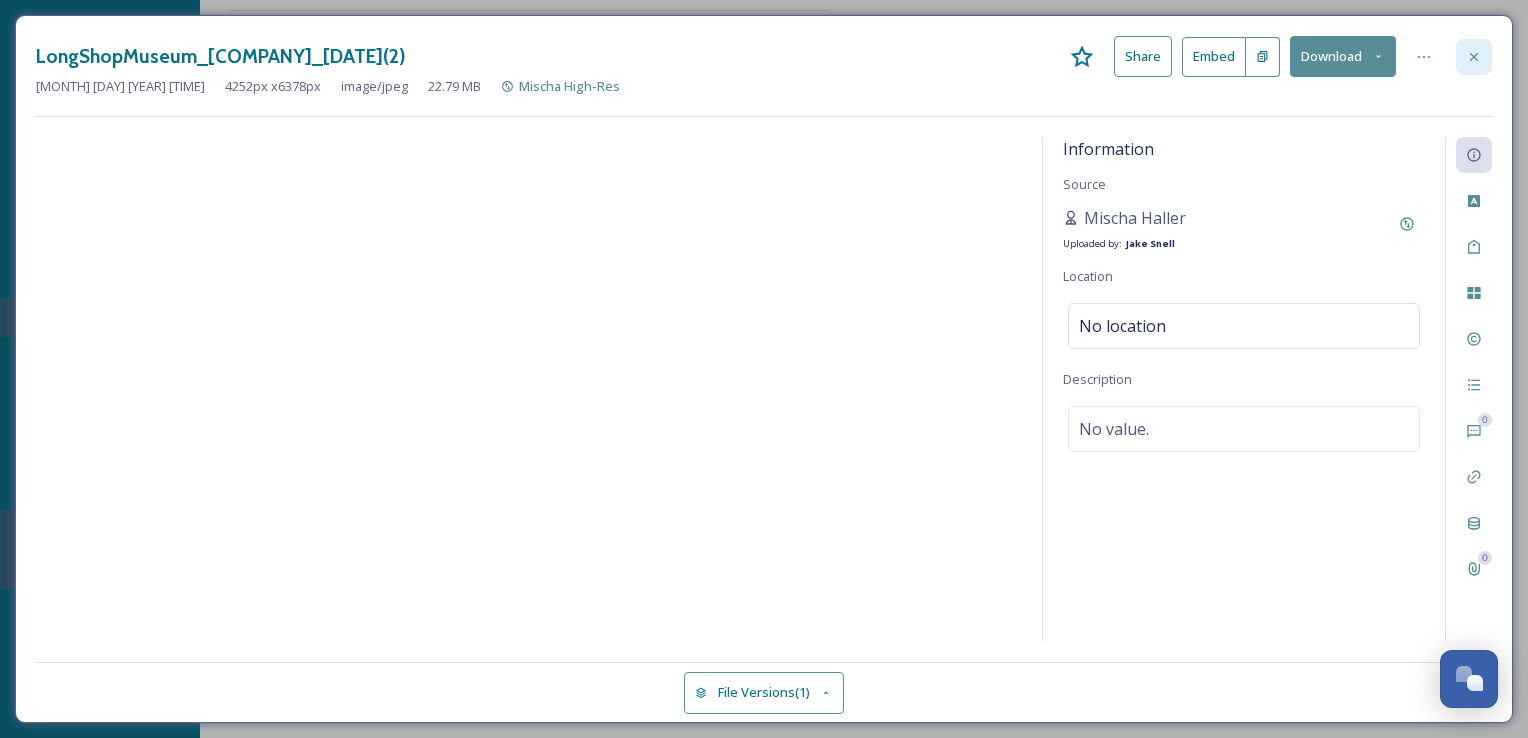 click 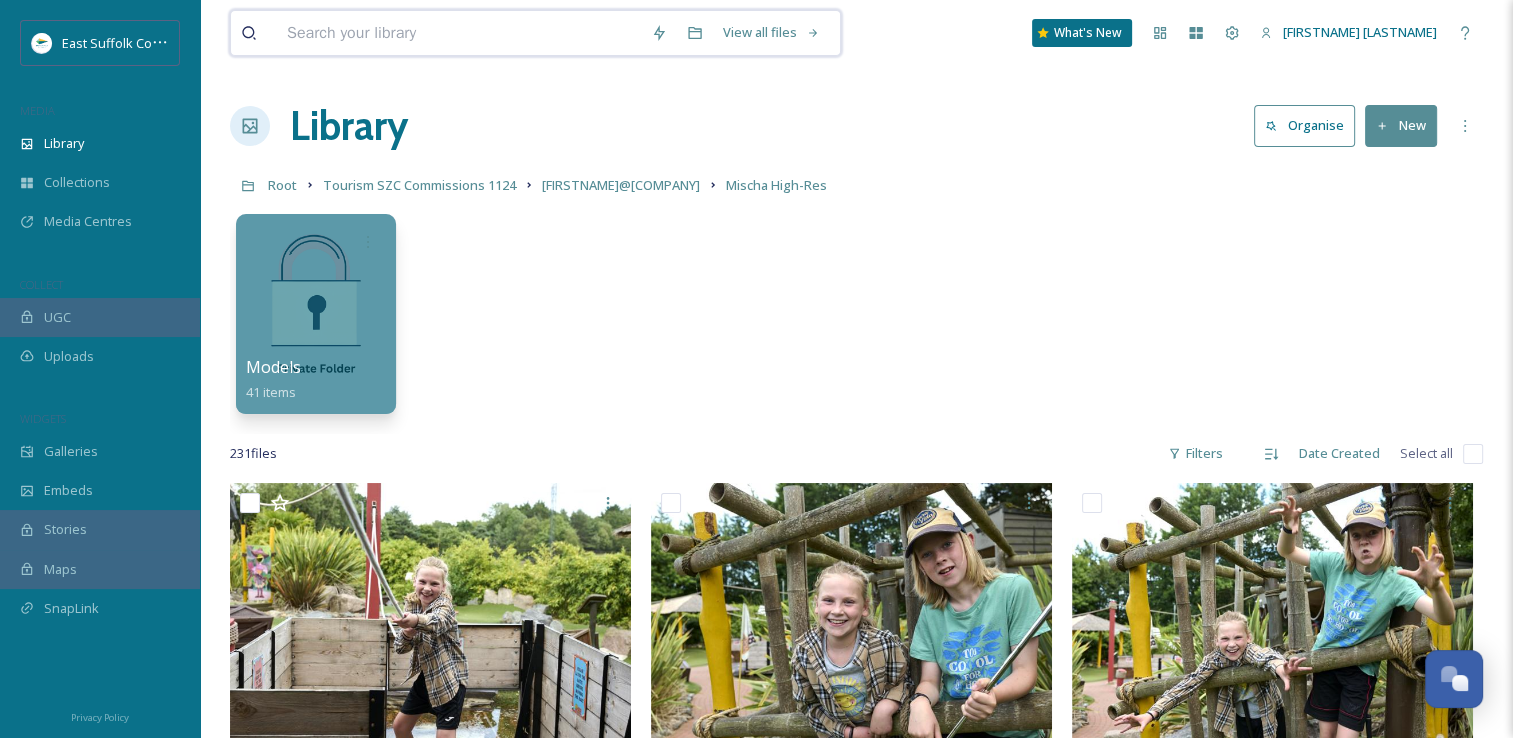 click at bounding box center (459, 33) 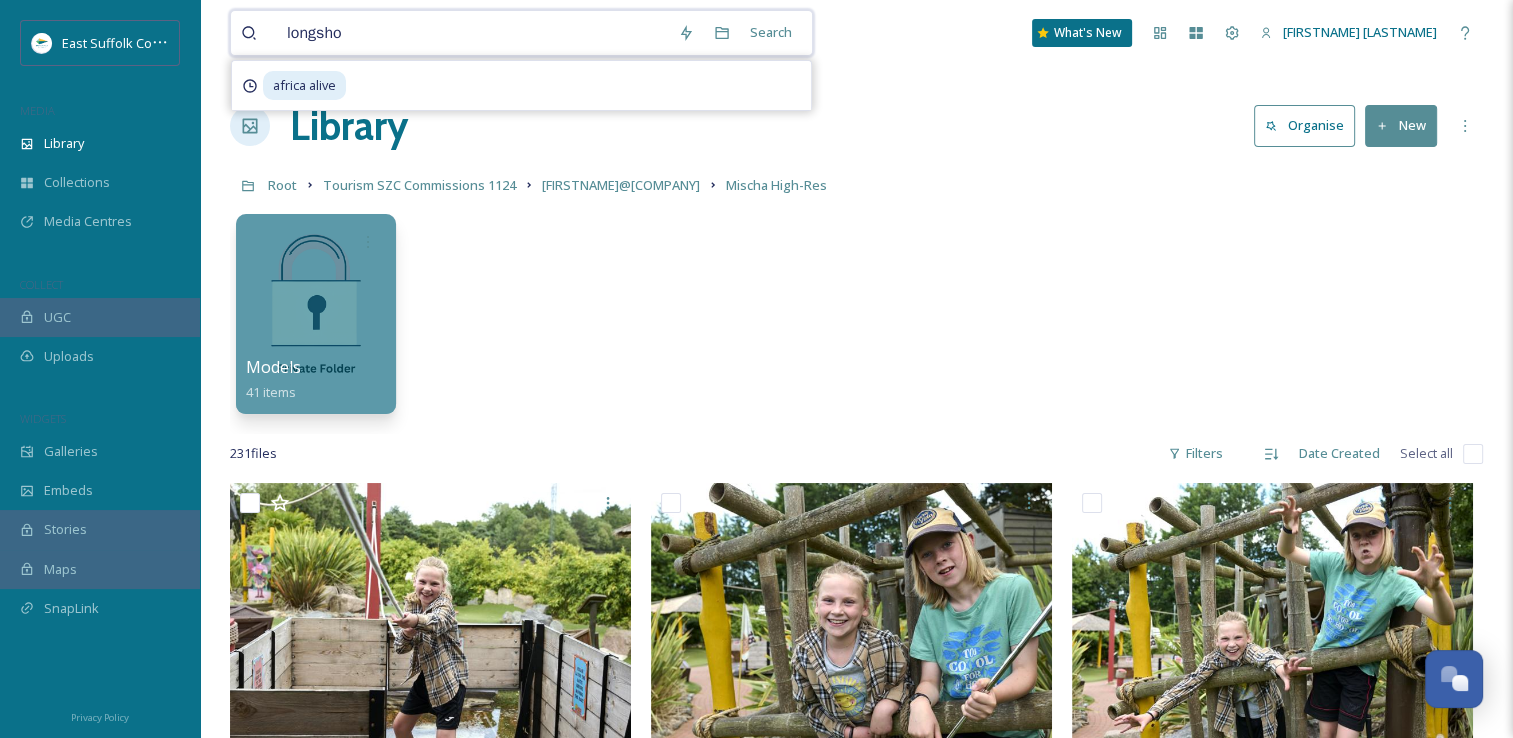 type on "longshop" 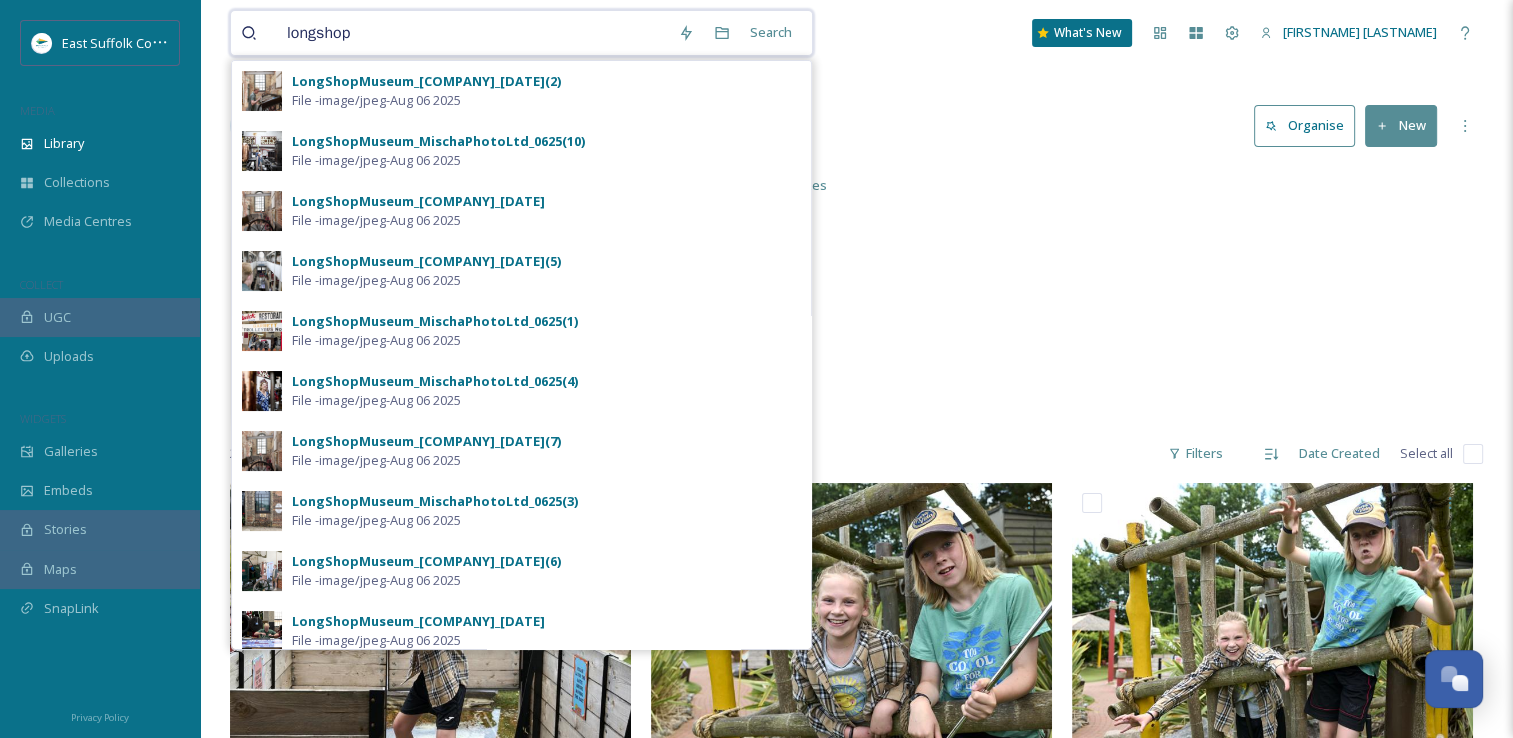 type 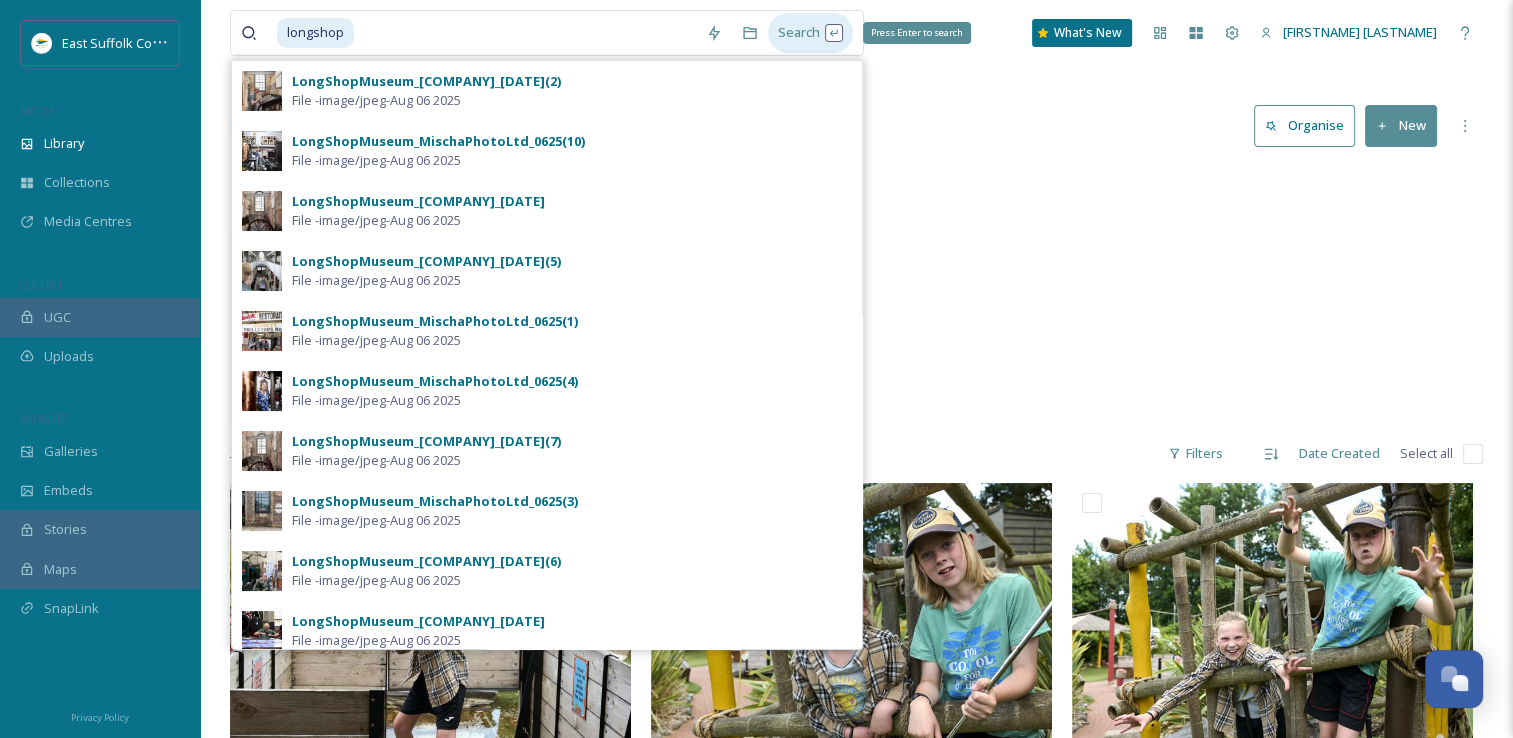 click on "Search Press Enter to search" at bounding box center (810, 32) 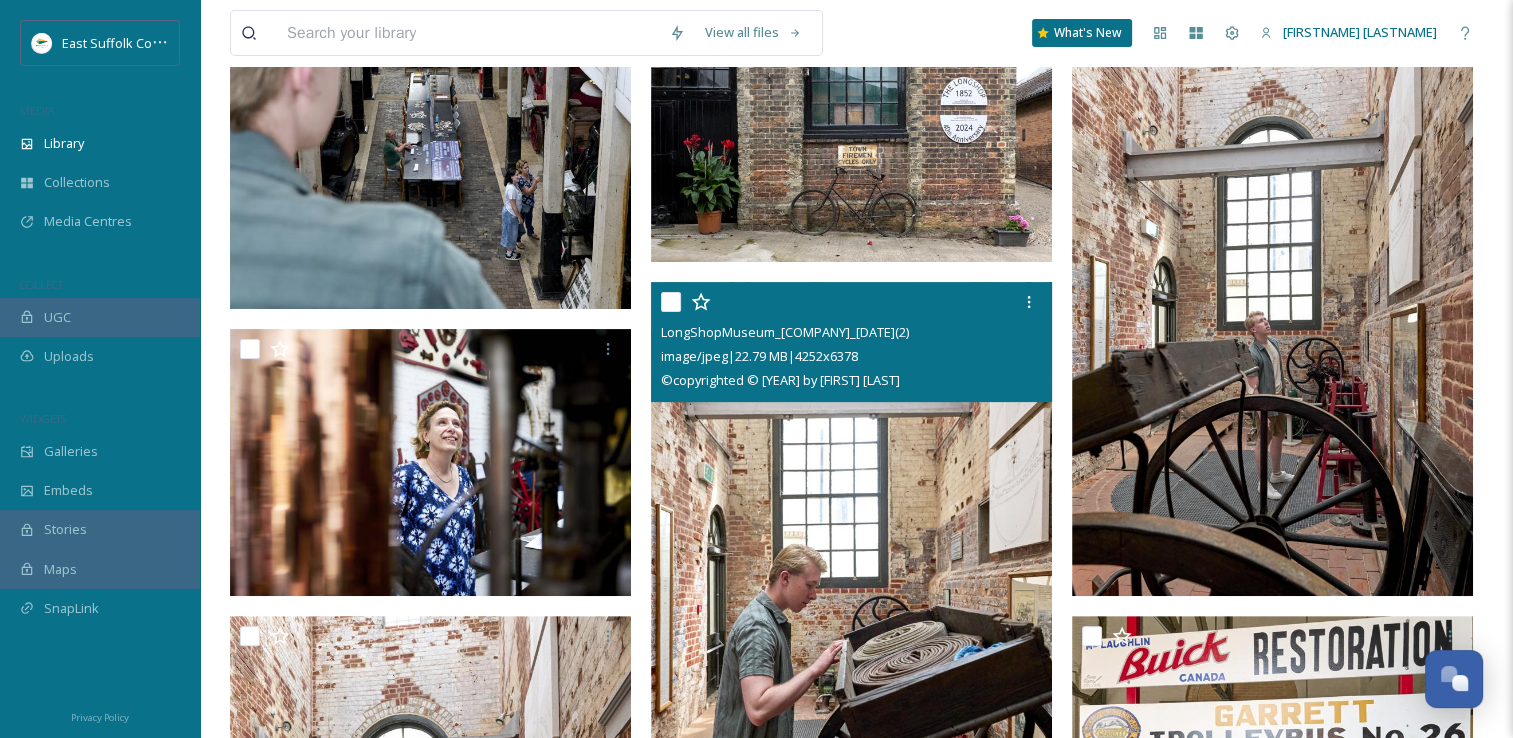 scroll, scrollTop: 238, scrollLeft: 0, axis: vertical 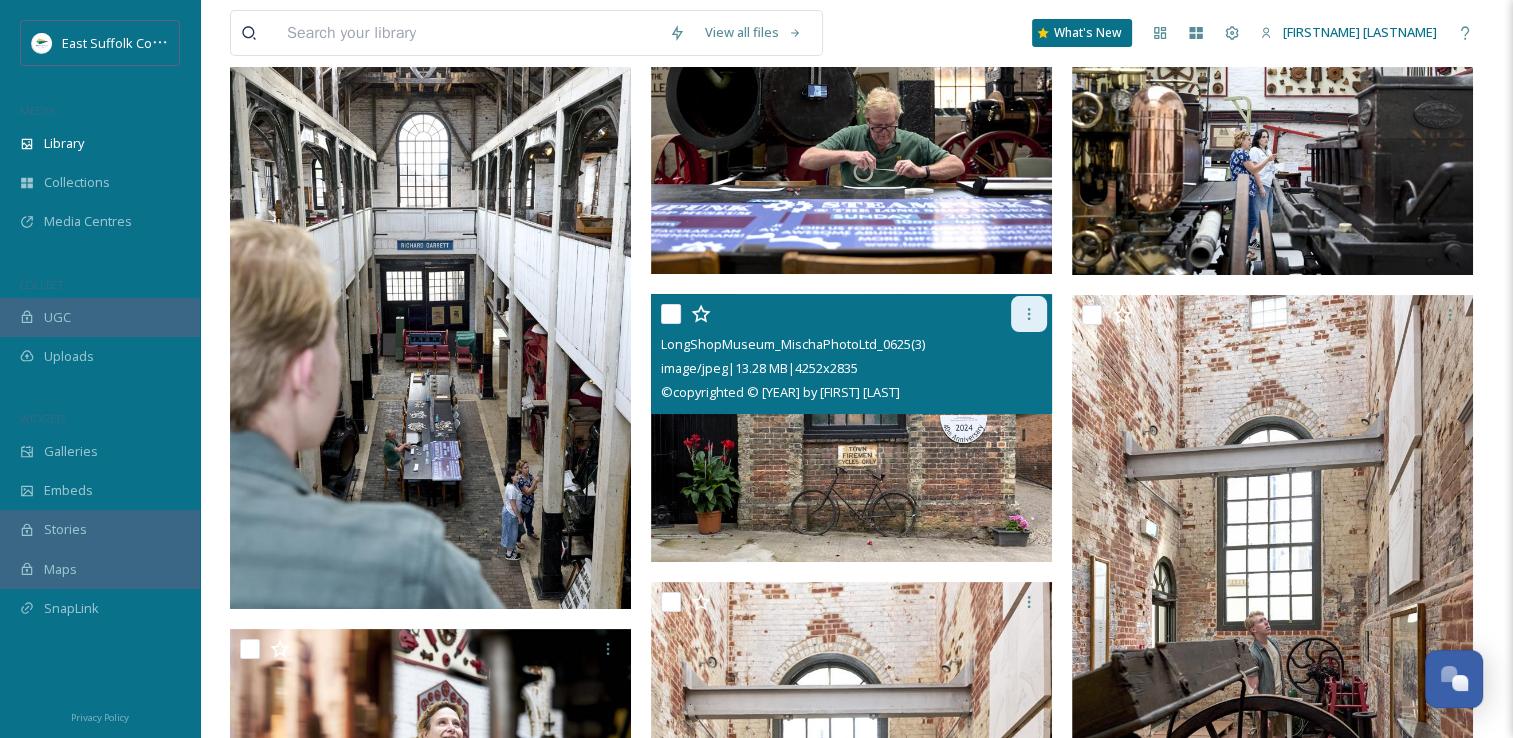 click 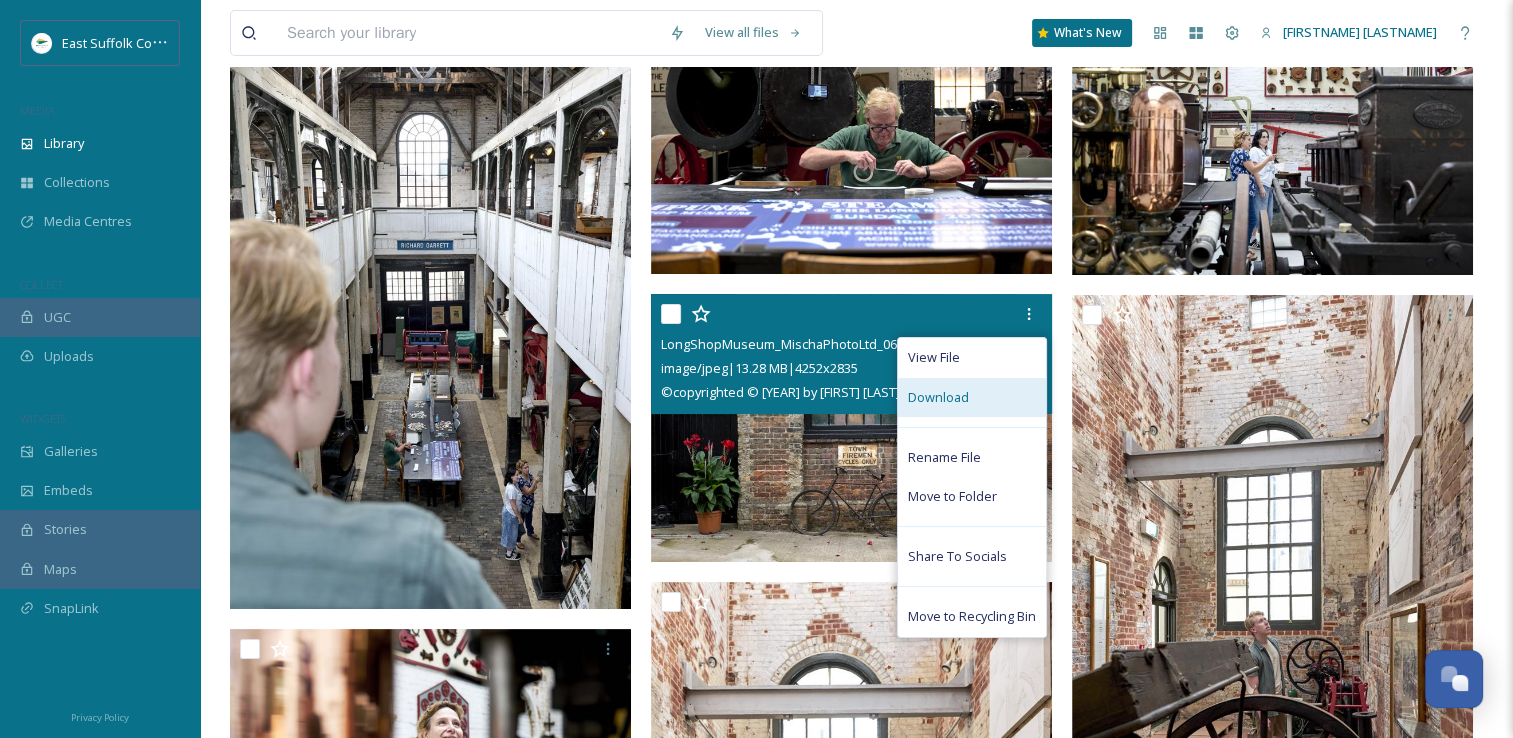 click on "Download" at bounding box center (972, 397) 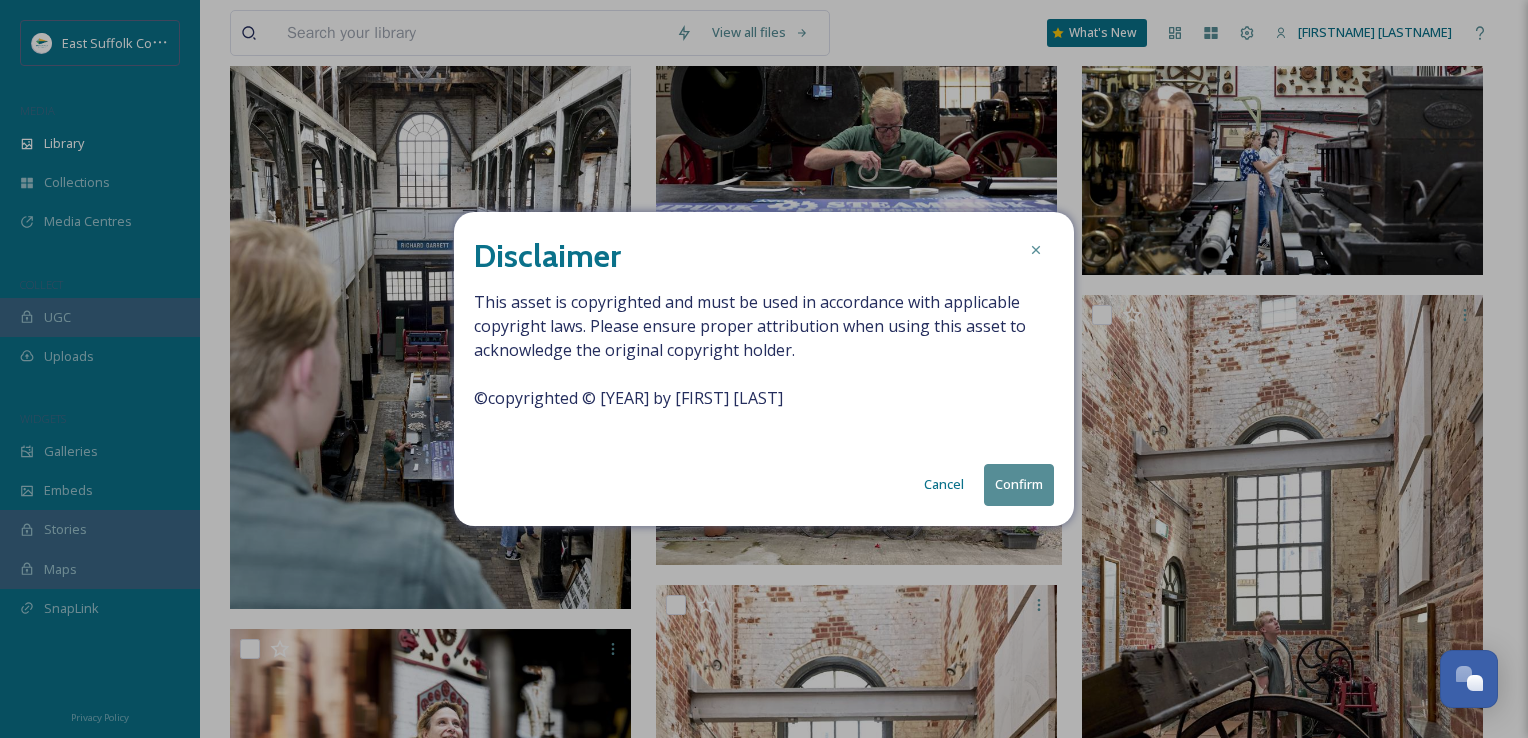 click on "Confirm" at bounding box center [1019, 484] 